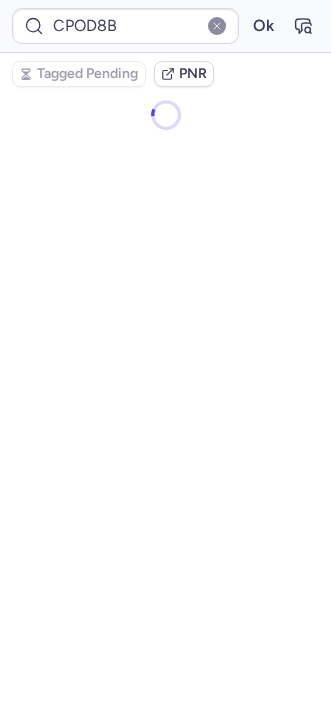 scroll, scrollTop: 0, scrollLeft: 0, axis: both 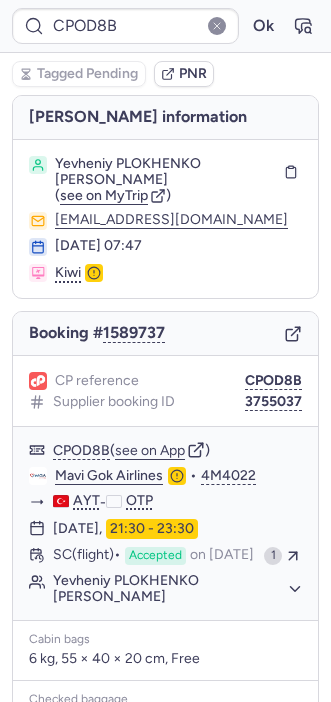 type on "CPZDSS" 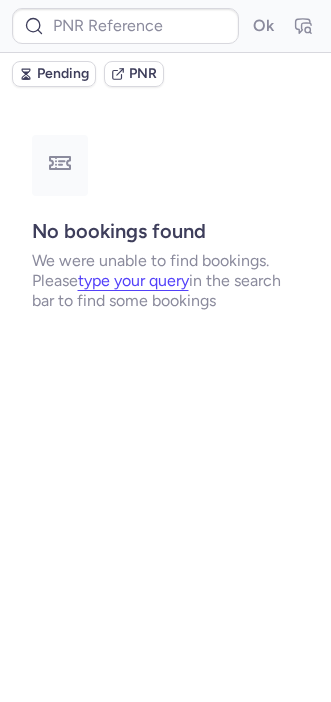 type on "CPQKF2" 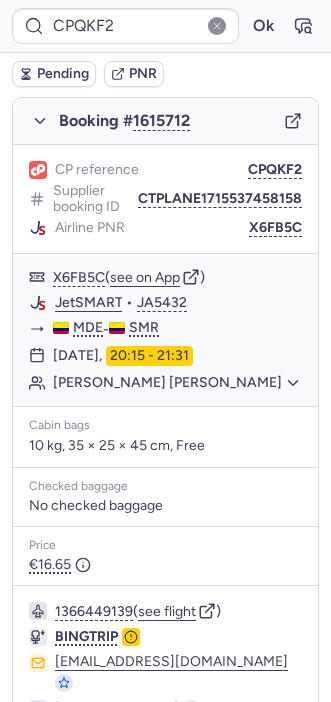 scroll, scrollTop: 328, scrollLeft: 0, axis: vertical 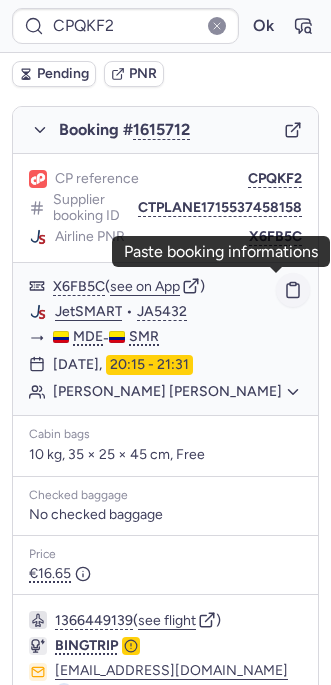 click 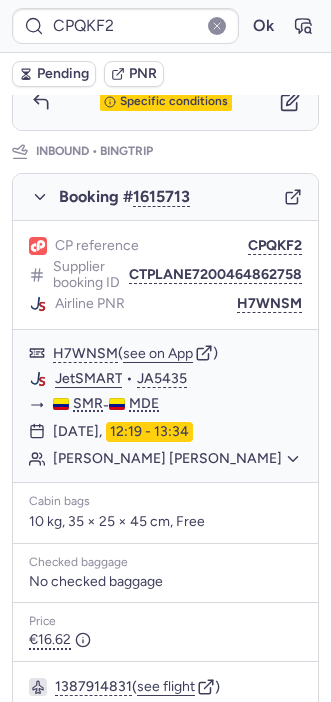 scroll, scrollTop: 999, scrollLeft: 0, axis: vertical 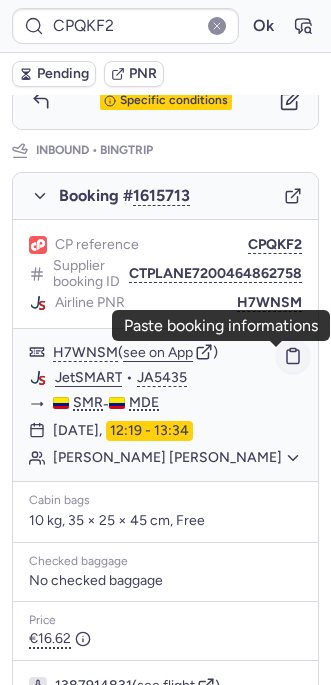 click 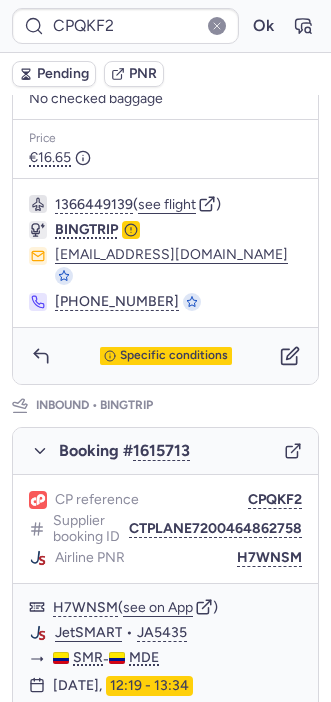 scroll, scrollTop: 699, scrollLeft: 0, axis: vertical 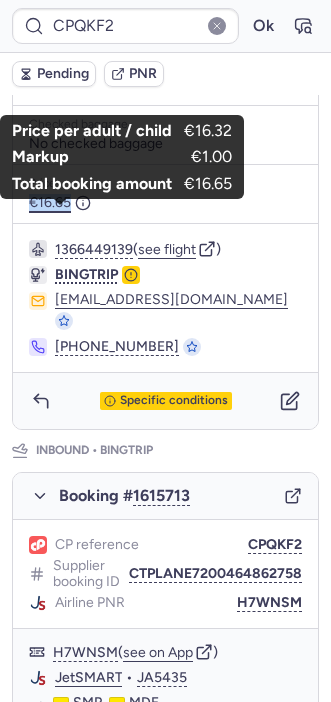 drag, startPoint x: 21, startPoint y: 212, endPoint x: 69, endPoint y: 221, distance: 48.83646 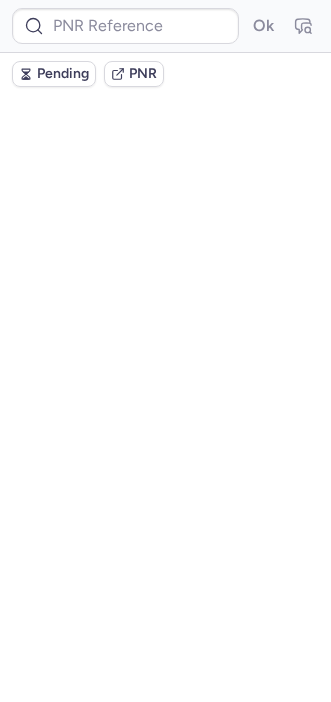 scroll, scrollTop: 0, scrollLeft: 0, axis: both 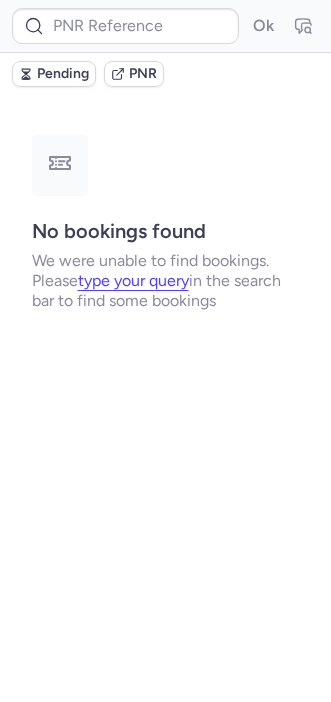 type on "CPZDSS" 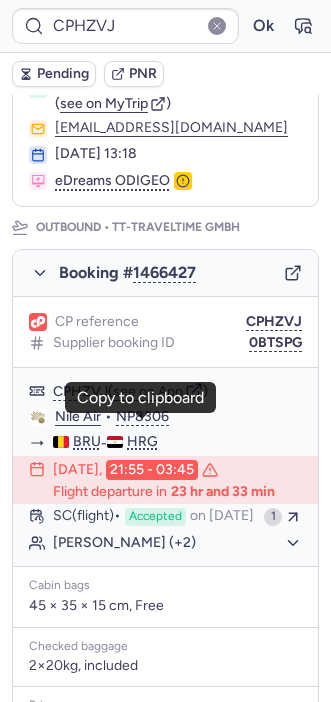 scroll, scrollTop: 176, scrollLeft: 0, axis: vertical 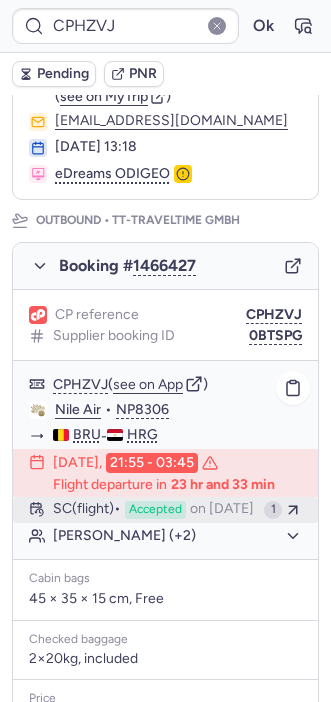 click on "on [DATE]" at bounding box center [222, 510] 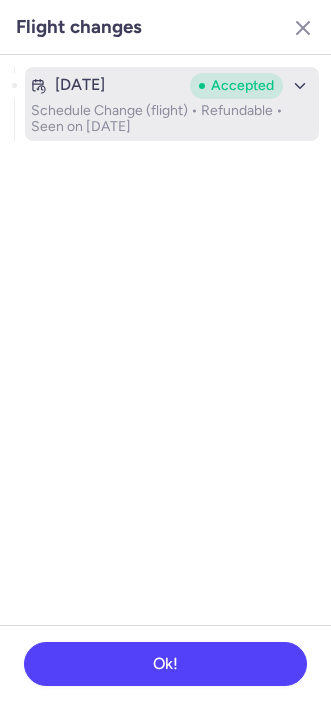 click on "Schedule Change (flight) • Refundable • Seen on [DATE]" at bounding box center (172, 119) 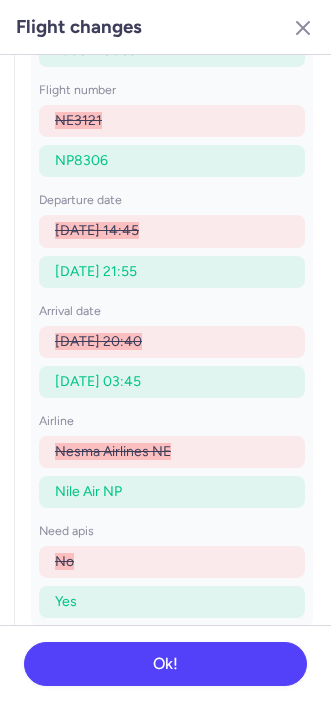 scroll, scrollTop: 0, scrollLeft: 0, axis: both 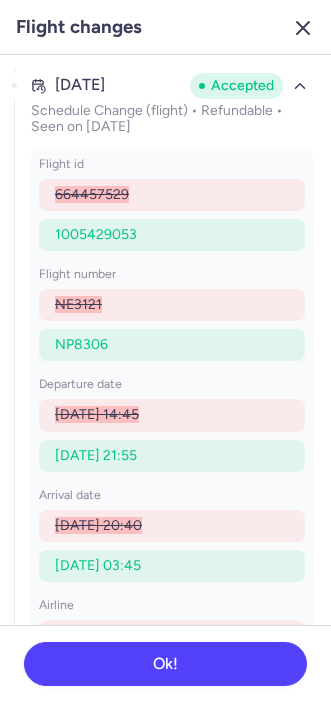 click 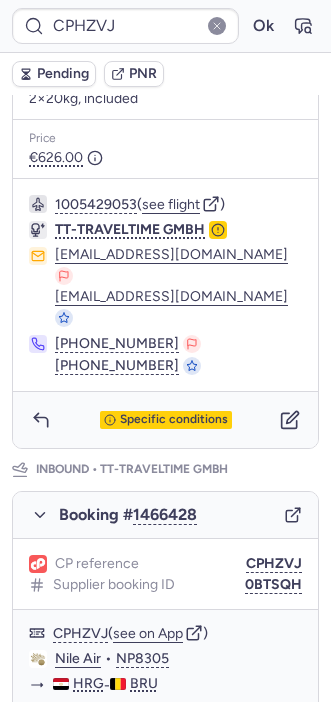 scroll, scrollTop: 745, scrollLeft: 0, axis: vertical 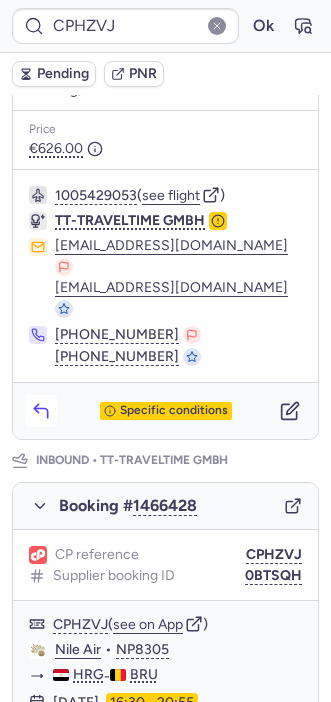 click 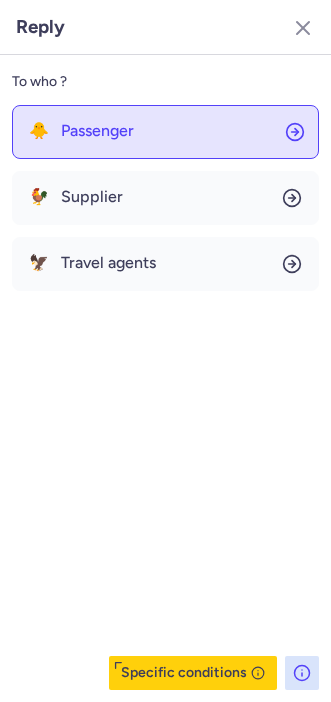 click on "🐥 Passenger" 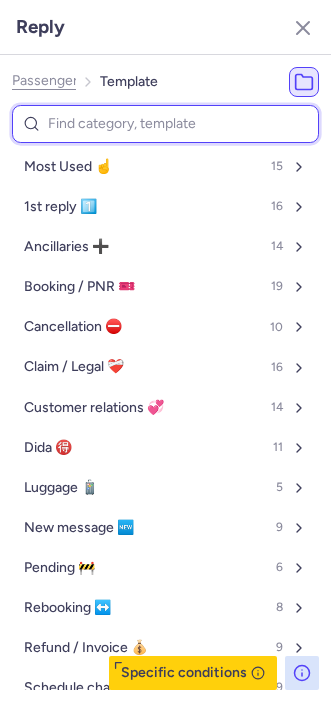 type on "v" 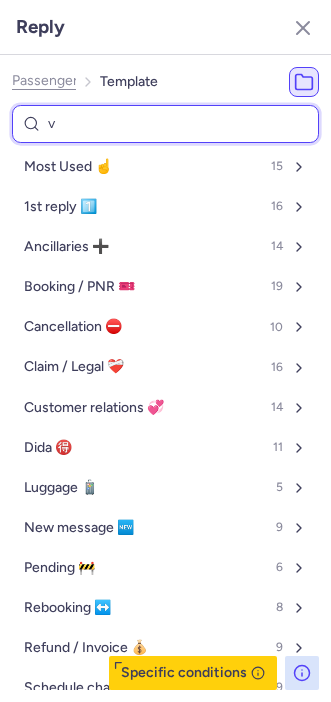 select on "en" 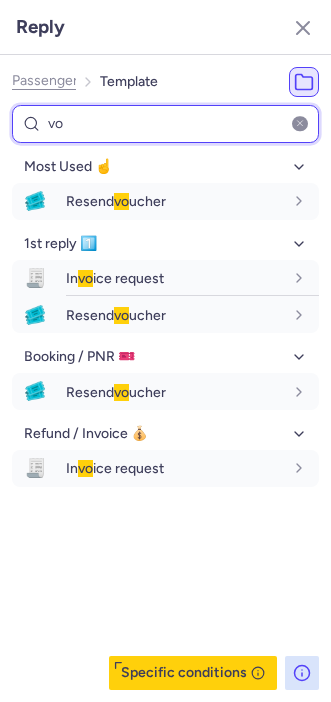 type on "vo" 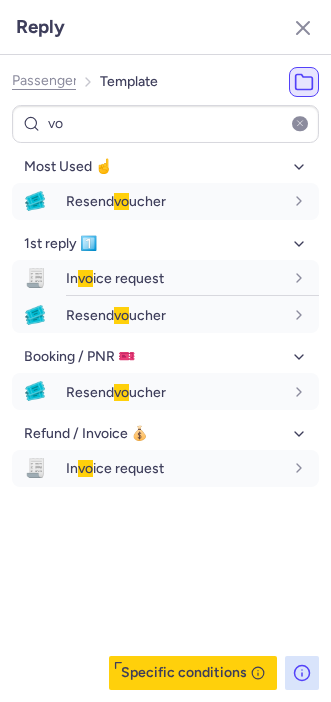 click on "Most Used ☝️ 🎟️ Resend  vo ucher fr en de nl pt es it ru en 1st reply 1️⃣ 🧾 In vo ice request fr en de nl pt es it ru en 🎟️ Resend  vo ucher fr en de nl pt es it ru en Booking / PNR 🎫 🎟️ Resend  vo ucher fr en de nl pt es it ru en Refund / Invoice 💰 🧾 In vo ice request fr en de nl pt es it ru en" at bounding box center [165, 420] 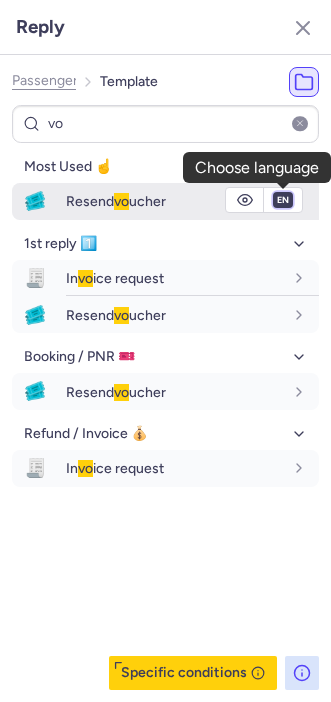 click on "fr en de nl pt es it ru" at bounding box center (283, 200) 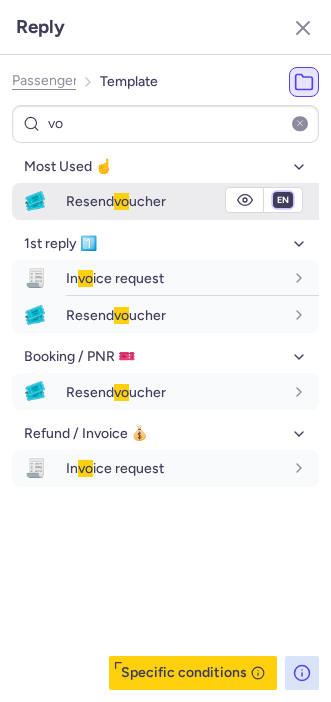 select on "fr" 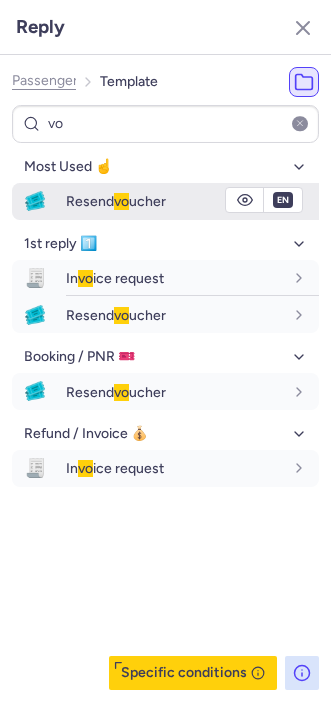 click on "fr en de nl pt es it ru" at bounding box center (283, 200) 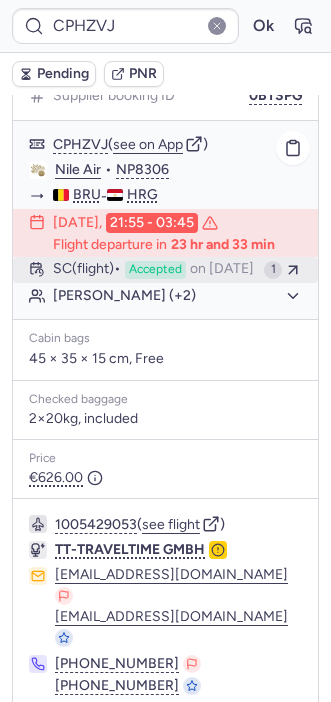 scroll, scrollTop: 416, scrollLeft: 0, axis: vertical 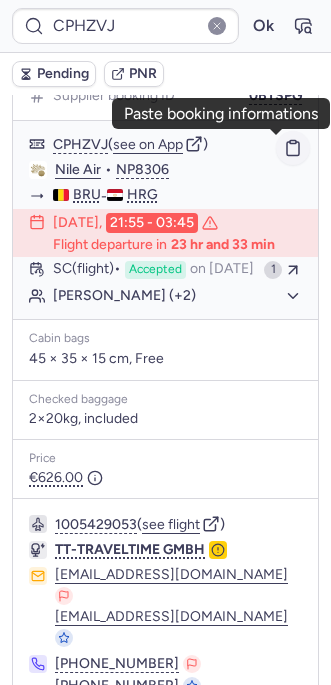 click 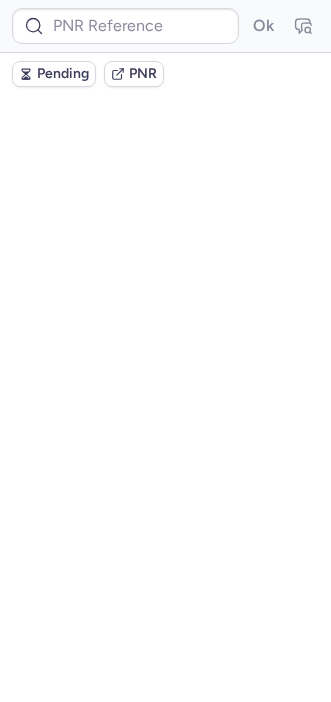 scroll, scrollTop: 0, scrollLeft: 0, axis: both 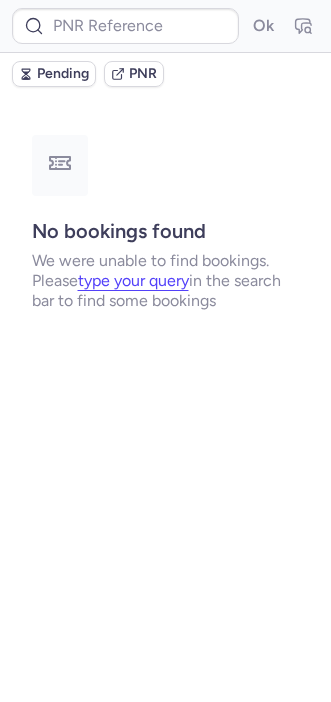 type on "CPYJ3Z" 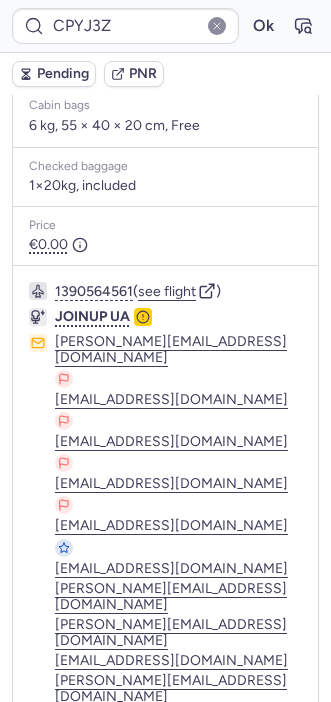 scroll, scrollTop: 572, scrollLeft: 0, axis: vertical 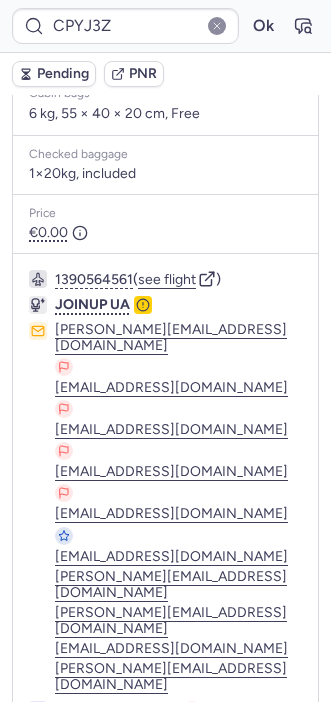 click at bounding box center [41, 808] 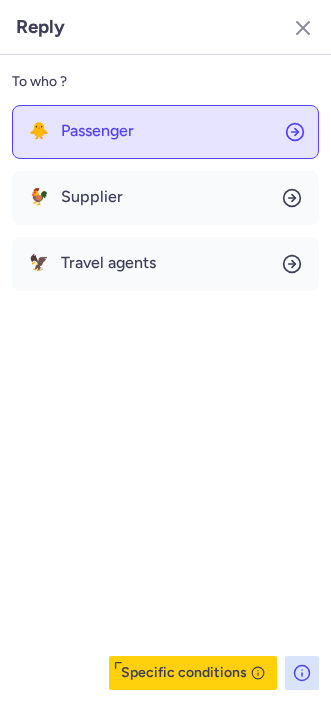 click on "🐥 Passenger" 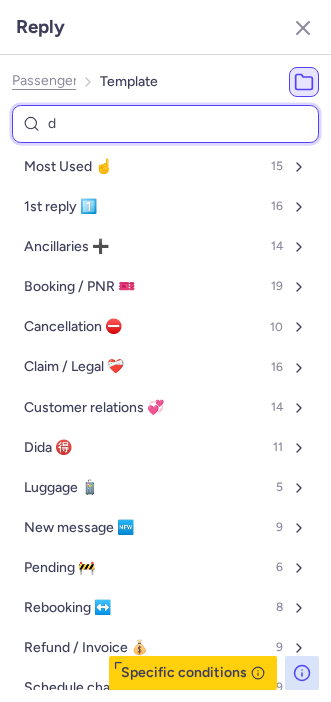 type on "do" 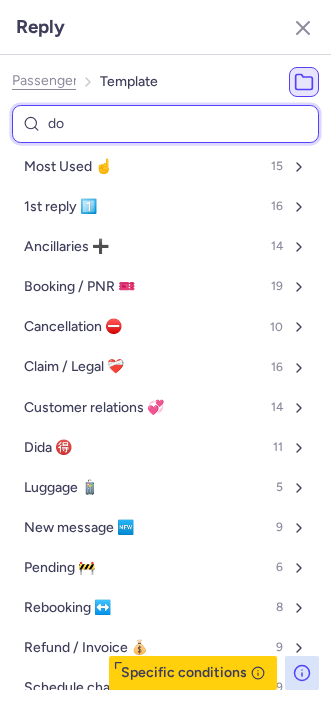 select on "ru" 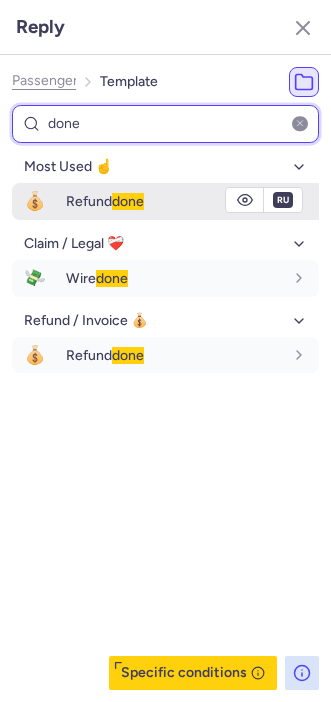 type on "done" 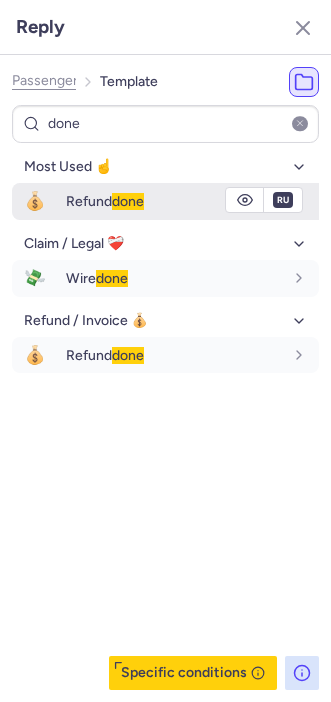 click on "Refund  done" at bounding box center (105, 201) 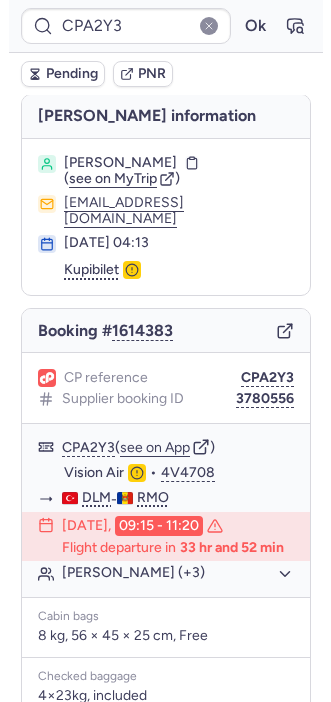 scroll, scrollTop: 0, scrollLeft: 0, axis: both 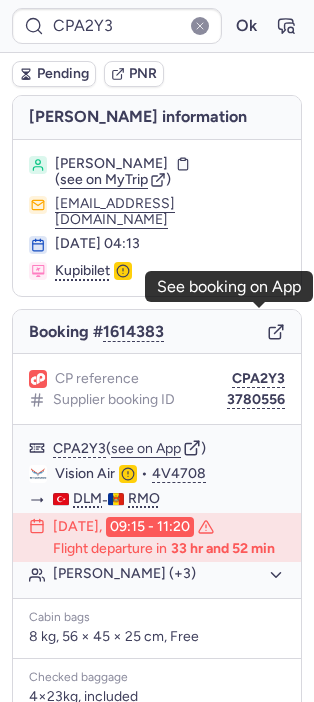 click on "CPA2Y3  Ok  Pending PNR [PERSON_NAME] information [PERSON_NAME]  ( see on MyTrip  )  [EMAIL_ADDRESS][DOMAIN_NAME] [DATE] 04:13 Kupibilet Booking # 1614383 CP reference CPA2Y3 Supplier booking ID 3780556 CPA2Y3  ( see on App )  Vision Air  •  4V4708 DLM  -  RMO [DATE]  09:15 - 11:20  Flight departure in  33 hr and 52 min [PERSON_NAME] (+3)  Cabin bags  8 kg, 56 × 45 × 25 cm, Free Checked baggage 4×23kg, included Price €261.12  1281439828  ( see flight )  JOINUP UA [PERSON_NAME][EMAIL_ADDRESS][DOMAIN_NAME] [EMAIL_ADDRESS][DOMAIN_NAME] [EMAIL_ADDRESS][DOMAIN_NAME] [DOMAIN_NAME][EMAIL_ADDRESS][DOMAIN_NAME] [EMAIL_ADDRESS][DOMAIN_NAME] [DOMAIN_NAME][EMAIL_ADDRESS][DOMAIN_NAME] [DOMAIN_NAME][EMAIL_ADDRESS][DOMAIN_NAME] [DOMAIN_NAME][EMAIL_ADDRESS][DOMAIN_NAME] [DOMAIN_NAME][EMAIL_ADDRESS][DOMAIN_NAME] [EMAIL_ADDRESS][DOMAIN_NAME] [PHONE_NUMBER] [PHONE_NUMBER] [PHONE_NUMBER] Specific conditions
operating schedules not provided  from  [GEOGRAPHIC_DATA] preferred languages not provided  Manage supplier settings   See on Notion  See booking on App" at bounding box center [157, 0] 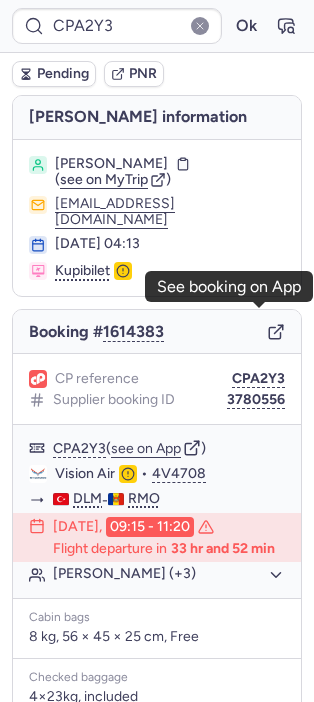 click 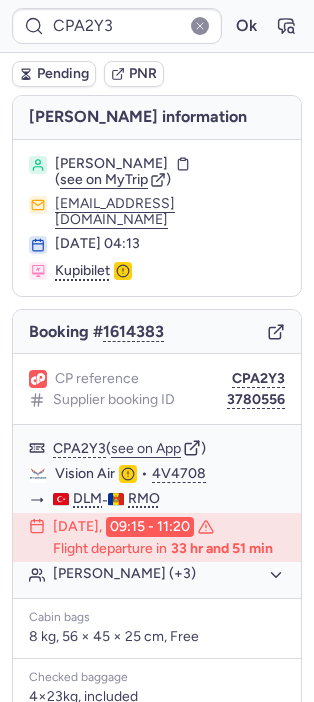 type on "CPCBWX" 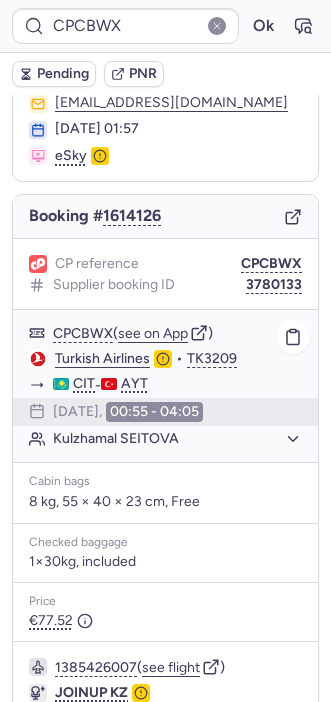 scroll, scrollTop: 256, scrollLeft: 0, axis: vertical 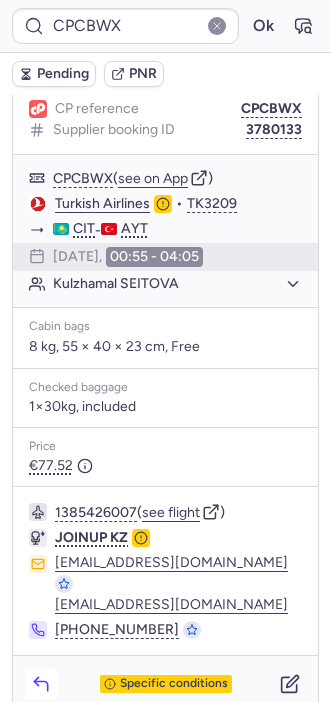 click 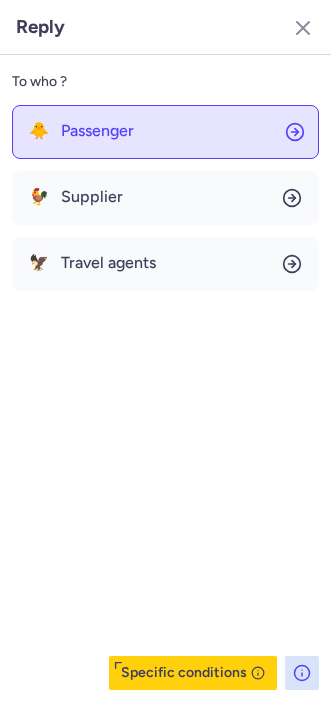 click on "🐥 Passenger" 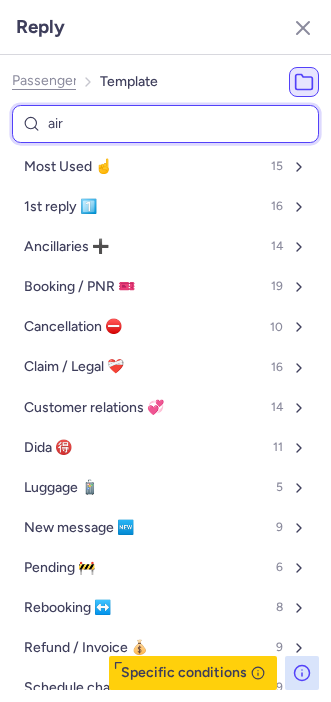 type on "airl" 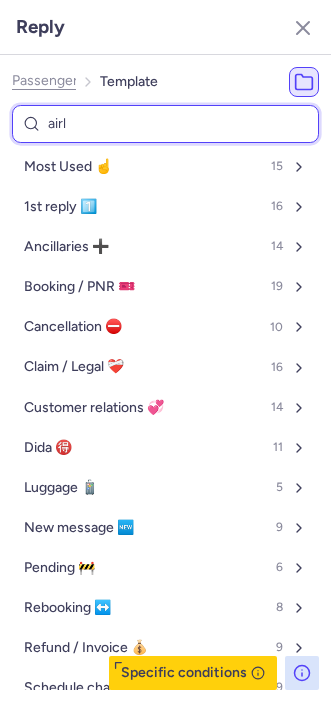select on "en" 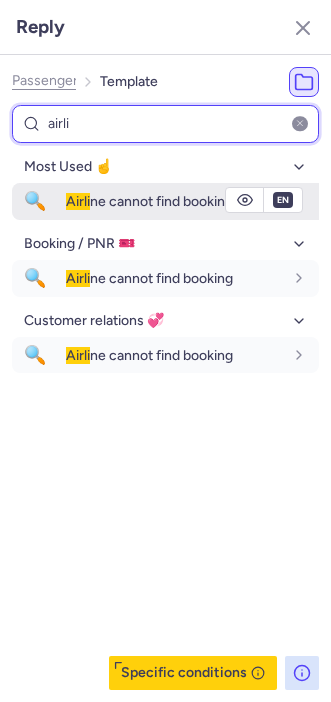 type on "airli" 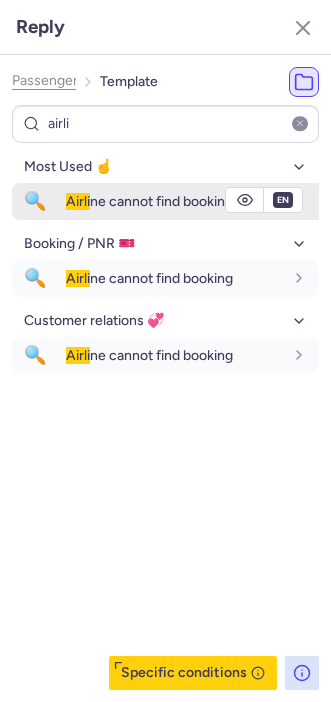 click on "Airli" at bounding box center (78, 201) 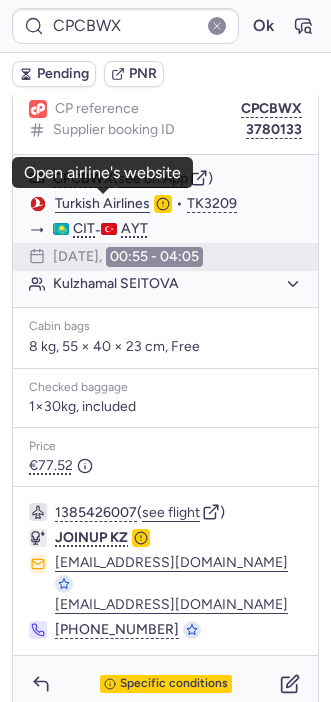 type on "CPTM95" 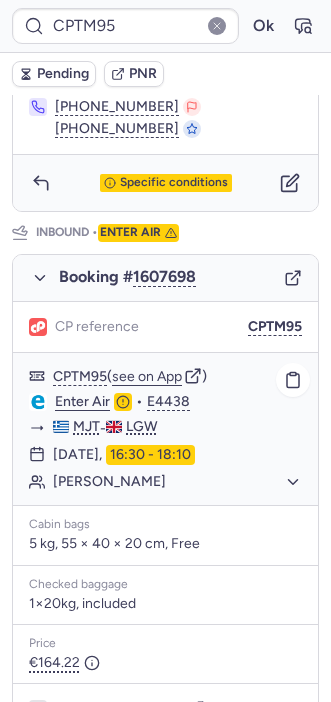 scroll, scrollTop: 1181, scrollLeft: 0, axis: vertical 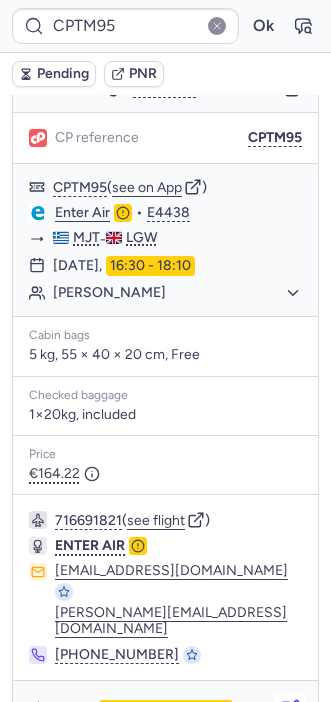 click at bounding box center [290, 709] 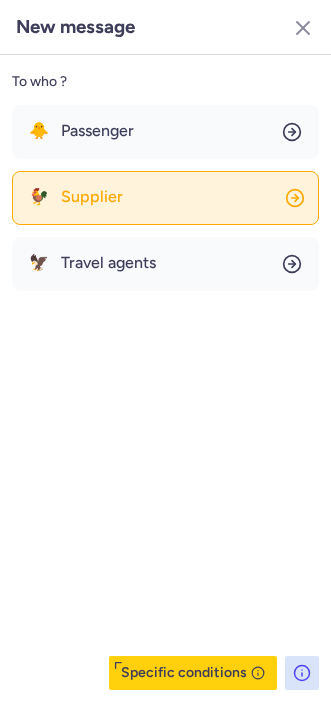click on "Supplier" at bounding box center (92, 197) 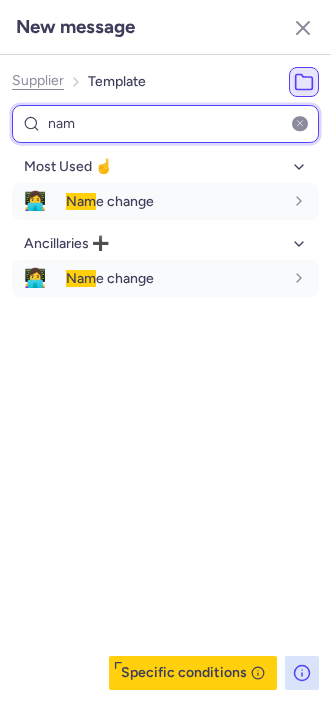 type on "nam" 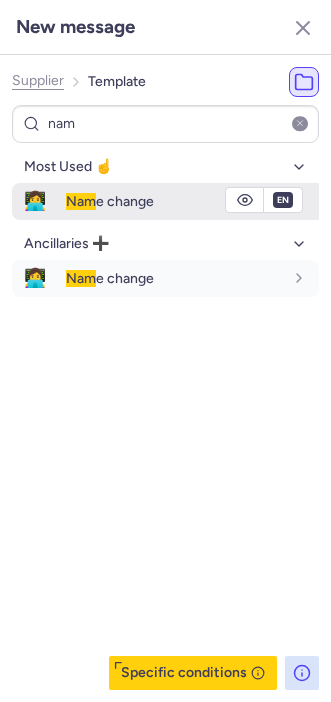 click on "Nam" at bounding box center (81, 201) 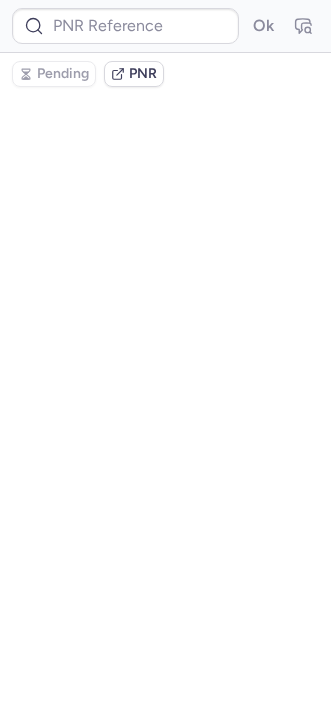scroll, scrollTop: 0, scrollLeft: 0, axis: both 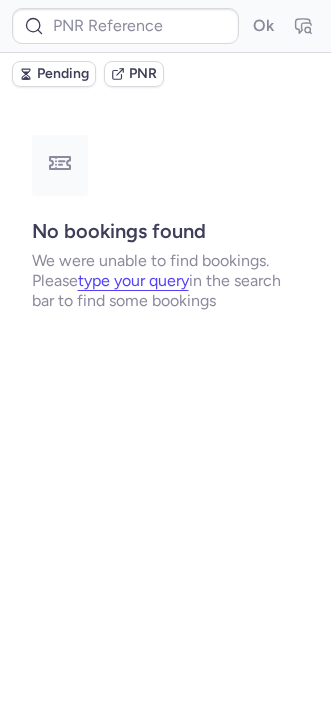 type on "CPTM95" 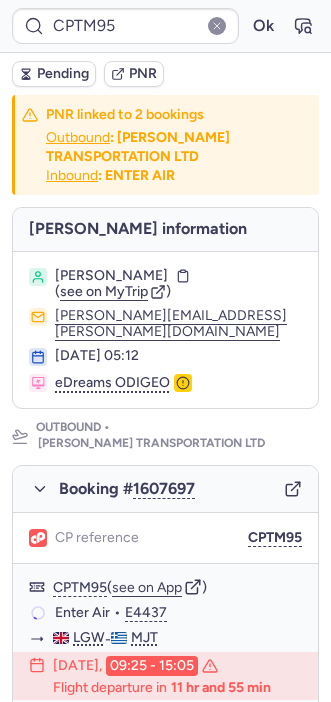 scroll, scrollTop: 1181, scrollLeft: 0, axis: vertical 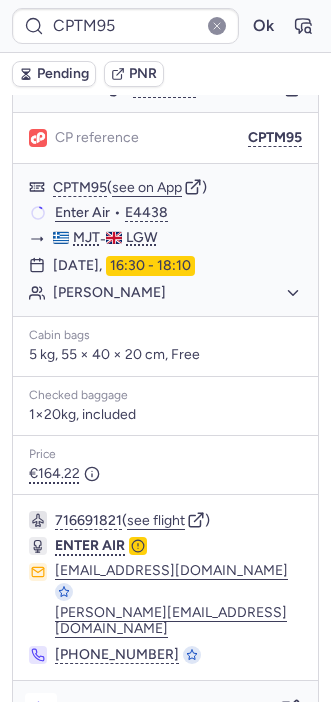 click 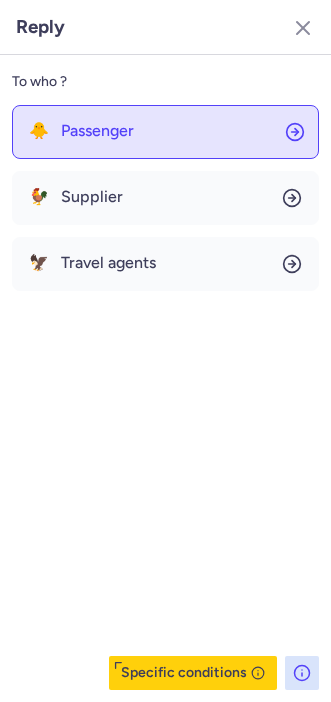 click on "🐥 Passenger" 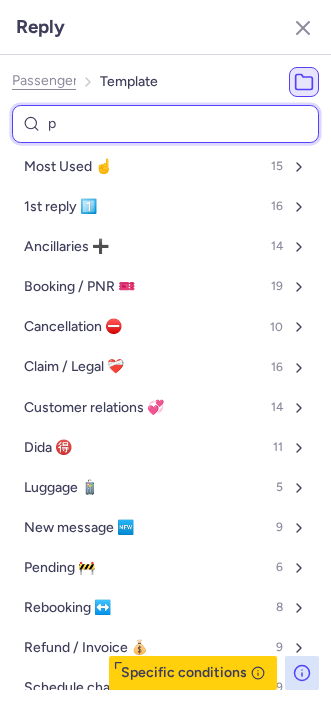 type on "pe" 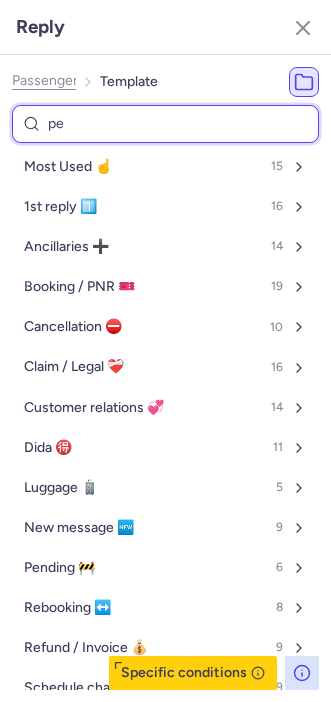 select on "en" 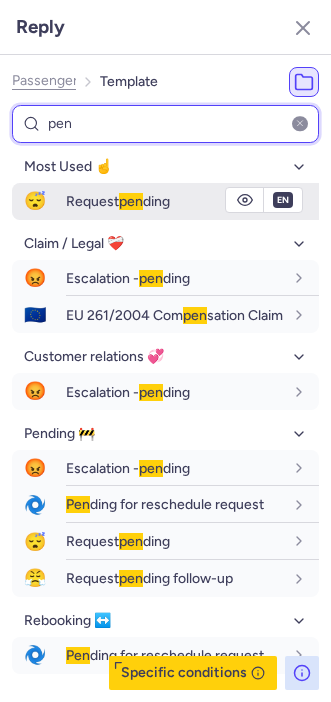 type on "pen" 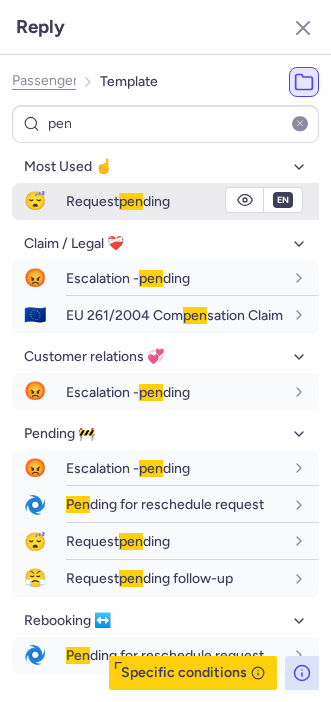 click on "Request  pen ding" at bounding box center [192, 201] 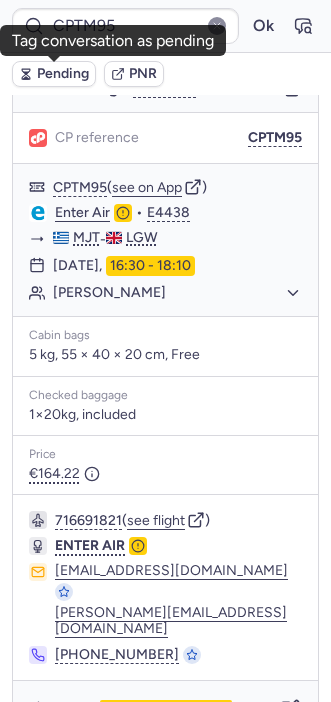 click on "Pending" at bounding box center (63, 74) 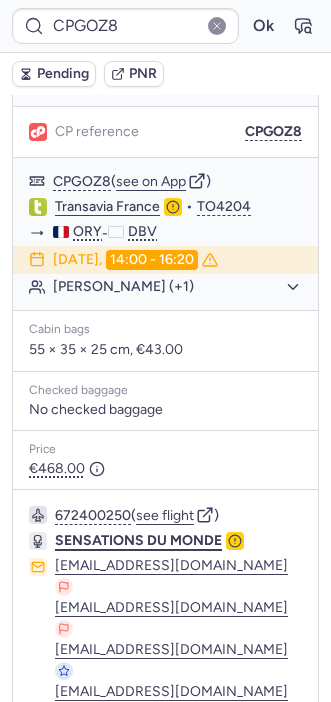 scroll, scrollTop: 413, scrollLeft: 0, axis: vertical 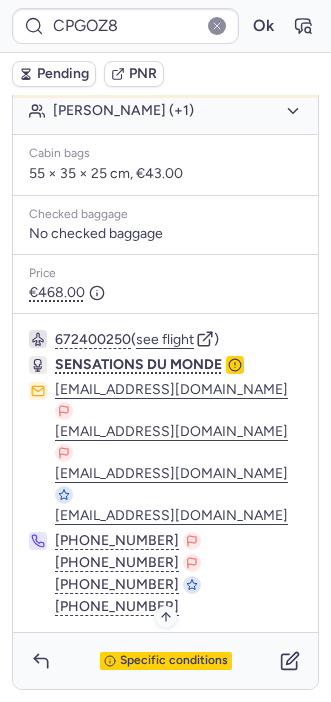 click on "Specific conditions" at bounding box center [174, 661] 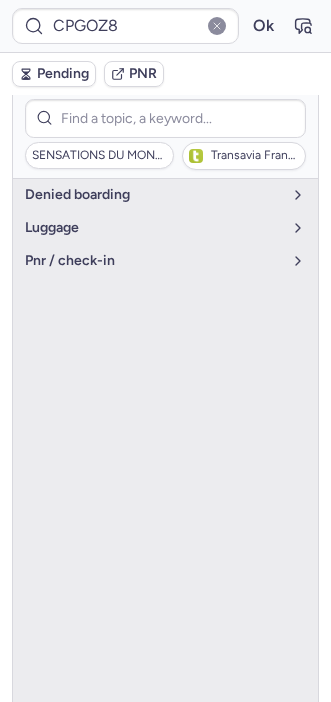 scroll, scrollTop: 292, scrollLeft: 0, axis: vertical 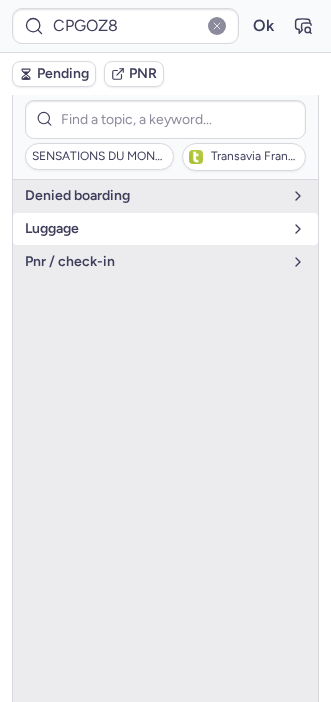 click on "luggage" at bounding box center (153, 229) 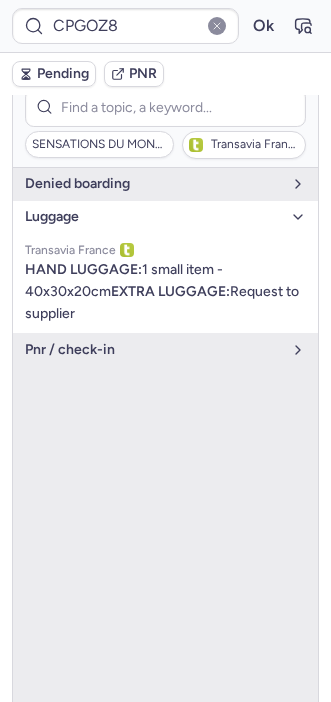 scroll, scrollTop: 293, scrollLeft: 0, axis: vertical 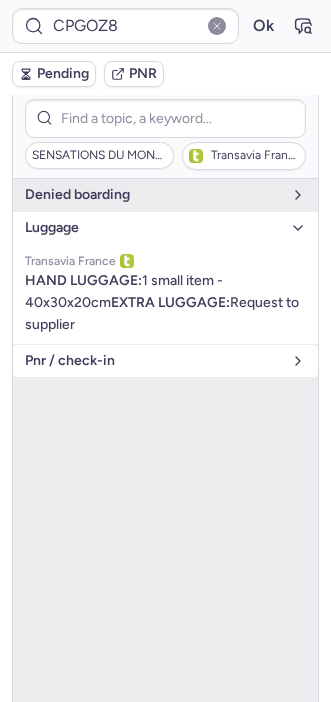 click on "pnr / check-in" at bounding box center (153, 361) 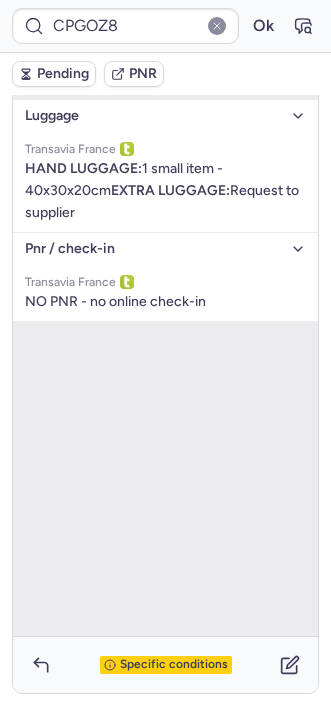 scroll, scrollTop: 413, scrollLeft: 0, axis: vertical 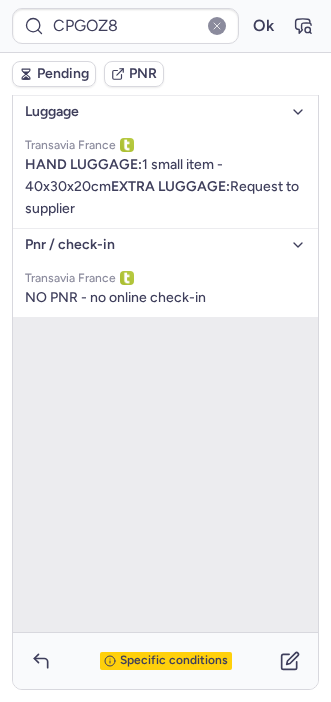 click on "Specific conditions" at bounding box center (174, 661) 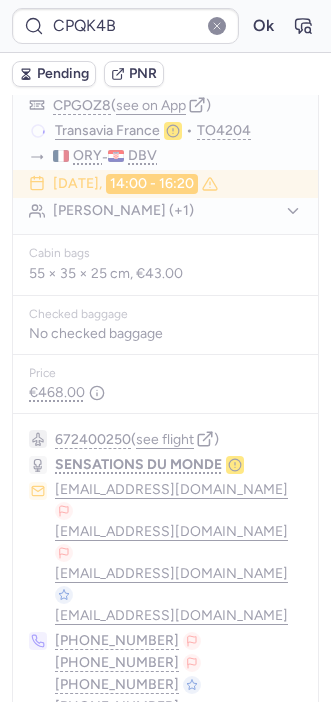 scroll, scrollTop: 344, scrollLeft: 0, axis: vertical 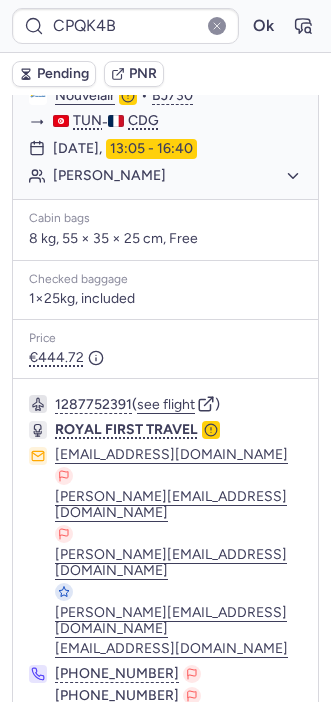 type on "CPHZVJ" 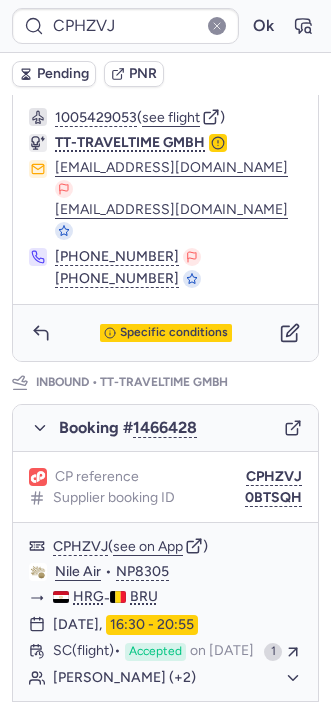 scroll, scrollTop: 769, scrollLeft: 0, axis: vertical 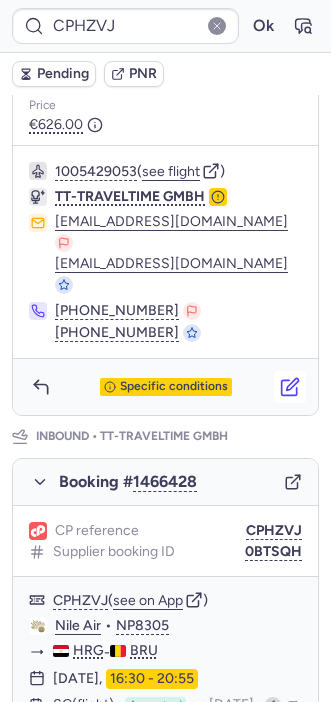 click 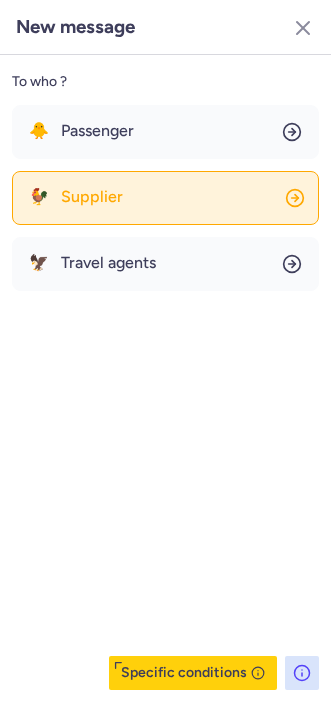 click on "Supplier" at bounding box center (92, 197) 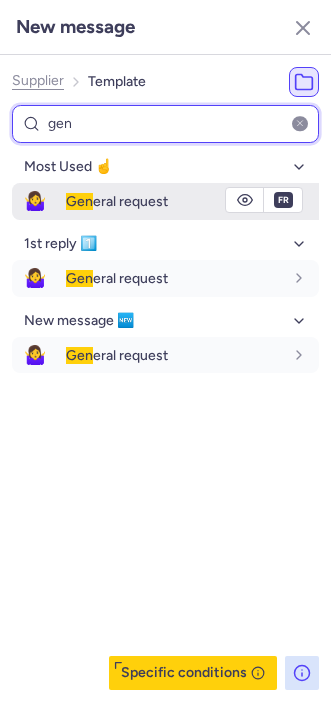 type on "gen" 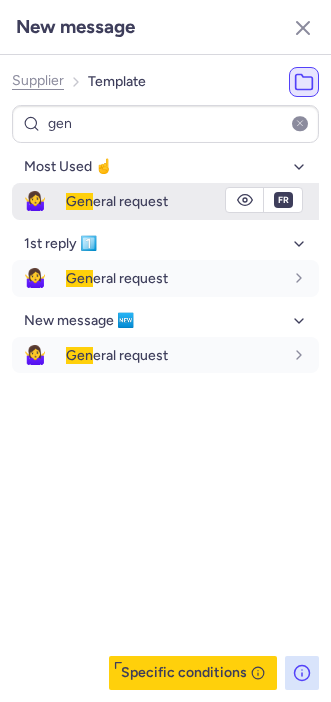 click on "Gen" at bounding box center [79, 201] 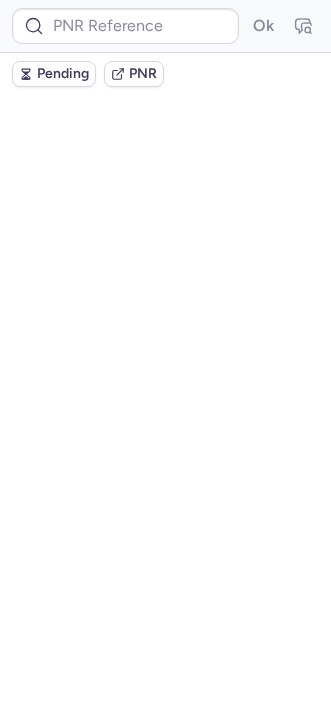scroll, scrollTop: 0, scrollLeft: 0, axis: both 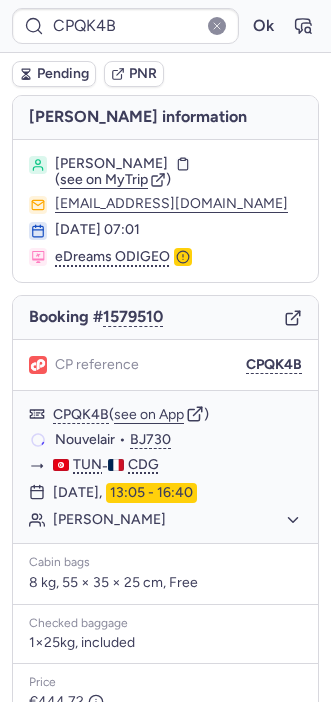 type on "CPHZVJ" 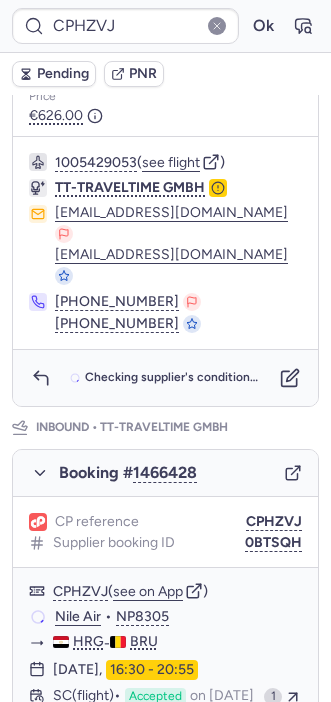 scroll, scrollTop: 782, scrollLeft: 0, axis: vertical 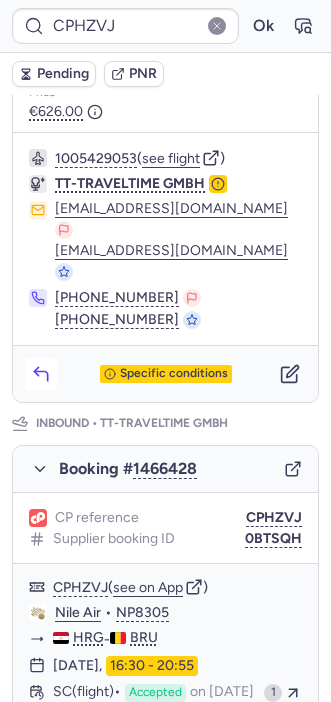 click 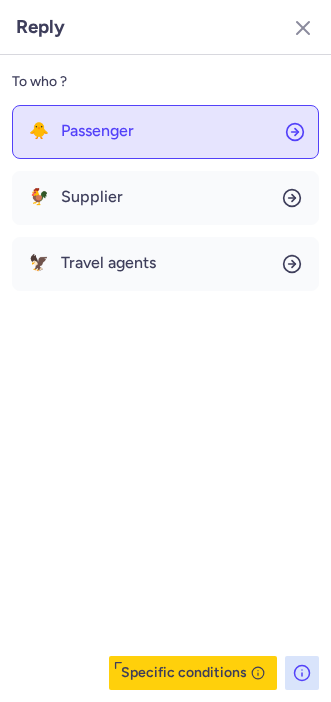 drag, startPoint x: 44, startPoint y: 103, endPoint x: 64, endPoint y: 136, distance: 38.587563 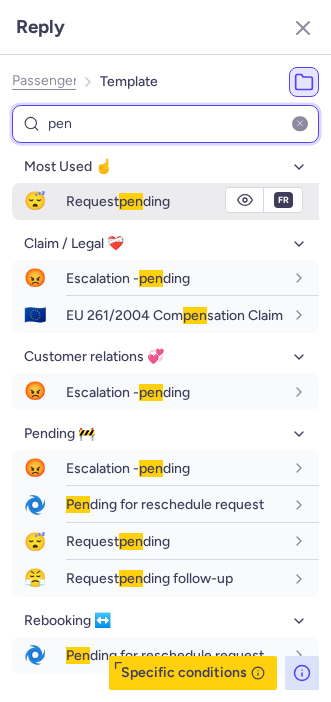 type on "pen" 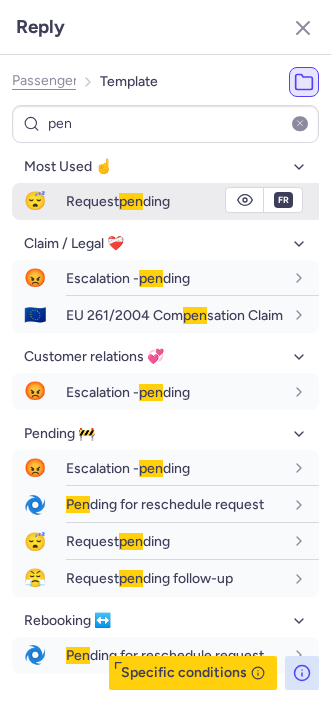 click on "😴 Request  pen ding" at bounding box center [165, 201] 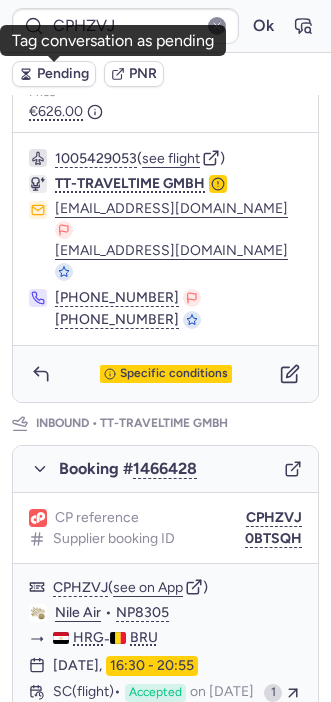 click on "Pending" at bounding box center (63, 74) 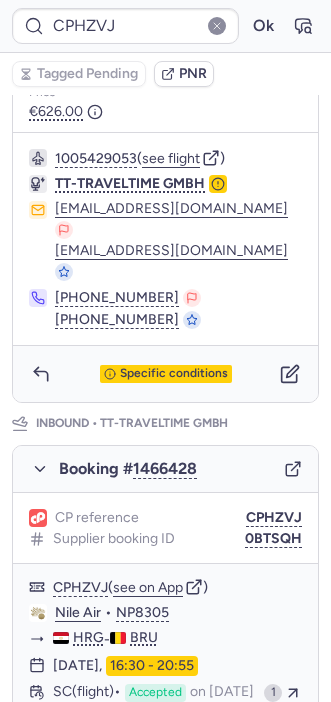 type on "CPUSCG" 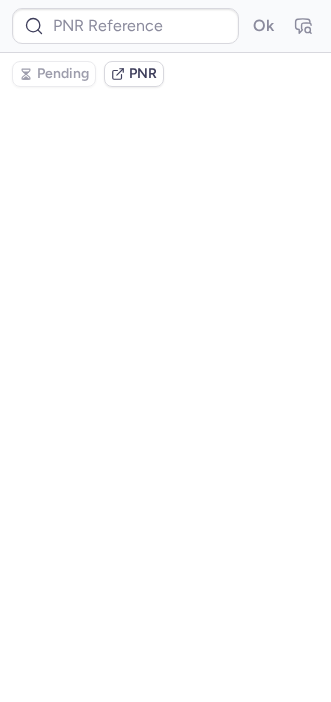 scroll, scrollTop: 0, scrollLeft: 0, axis: both 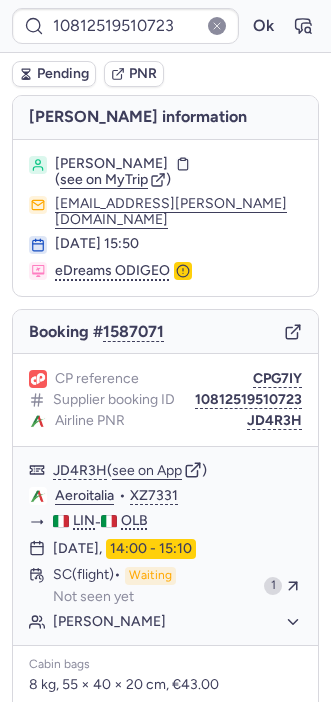 type on "CPUSCG" 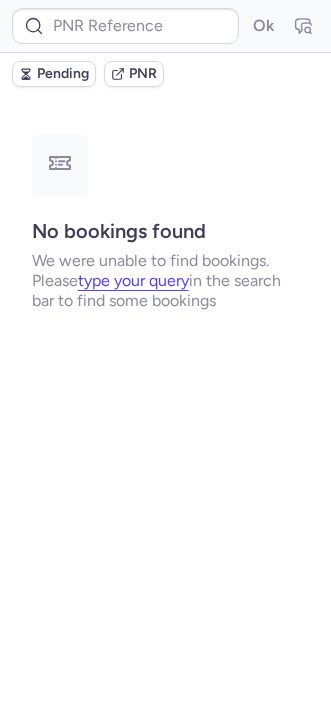 type on "CPQK4B" 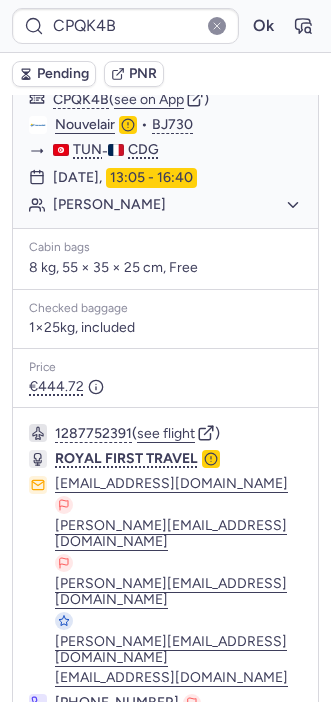 scroll, scrollTop: 344, scrollLeft: 0, axis: vertical 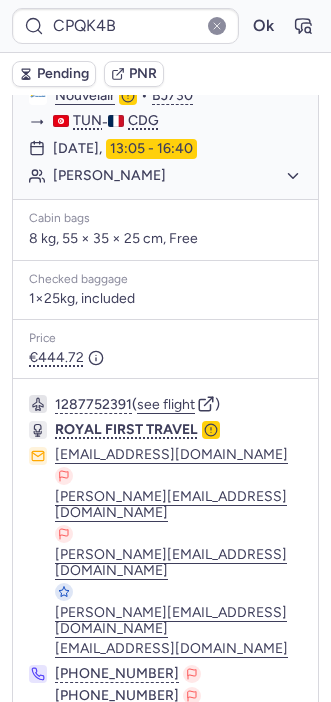 click on "Specific conditions" at bounding box center [174, 773] 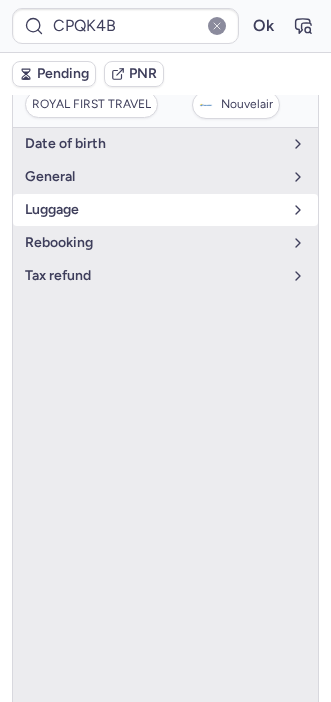 click on "luggage" at bounding box center (165, 210) 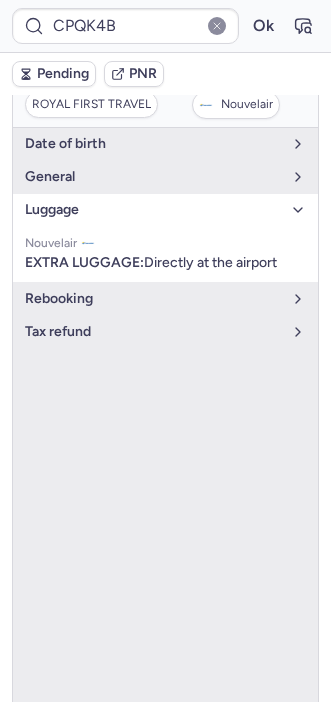 click 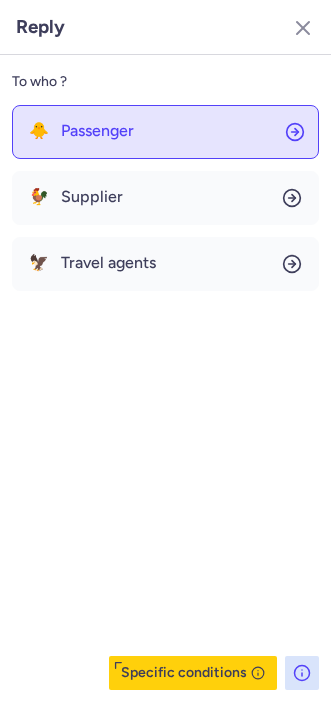 click on "Passenger" at bounding box center (97, 131) 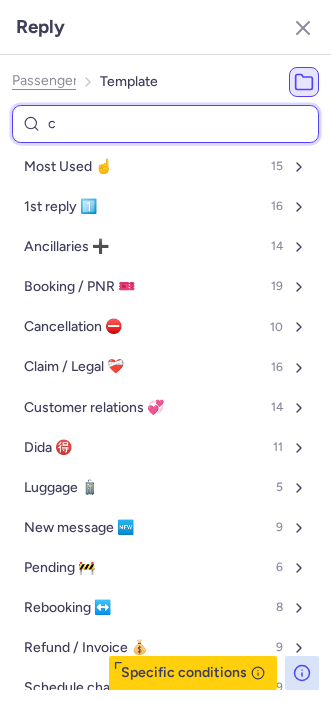 type on "ca" 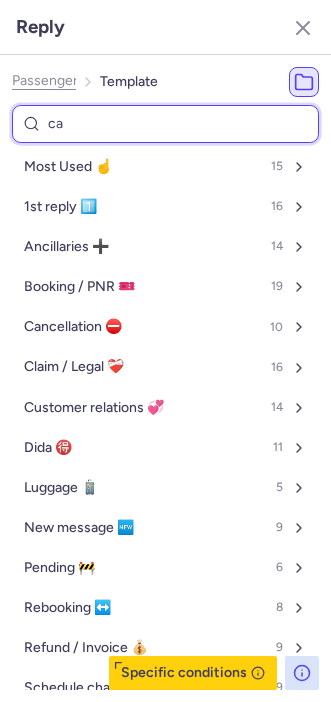 select on "en" 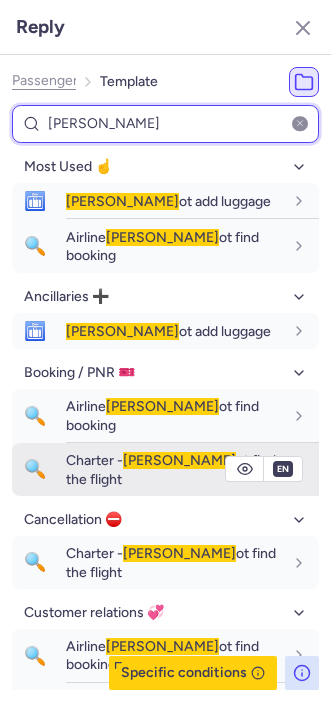drag, startPoint x: 205, startPoint y: 120, endPoint x: 181, endPoint y: 425, distance: 305.9428 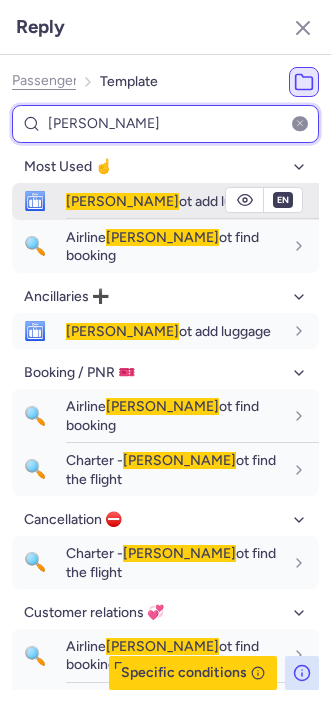 type on "[PERSON_NAME]" 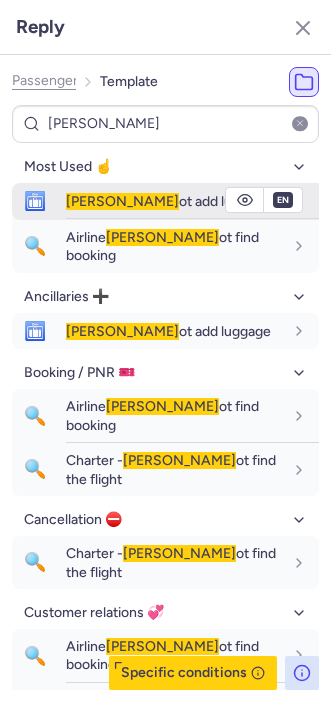 click on "[PERSON_NAME] ot add luggage" at bounding box center (192, 201) 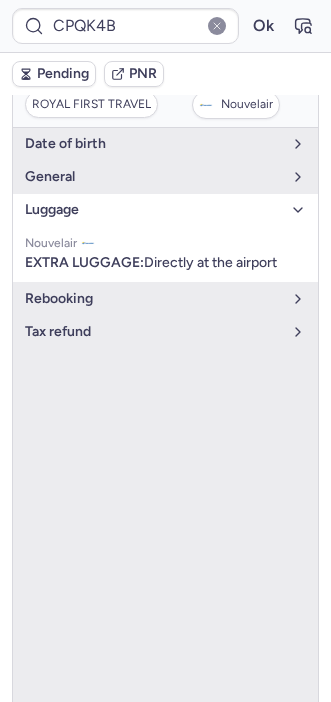 click 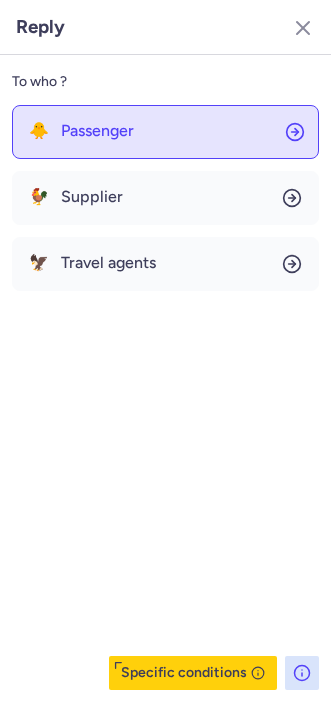 click on "Passenger" at bounding box center [97, 131] 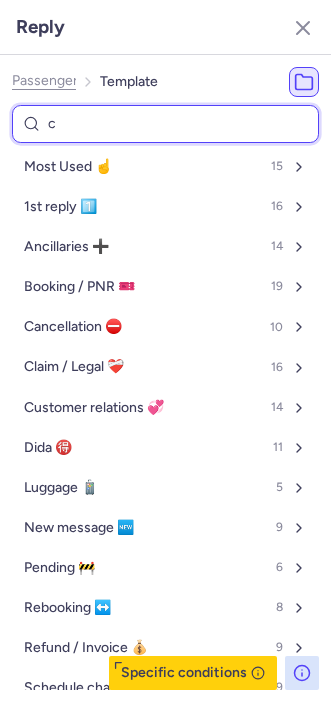 type on "ca" 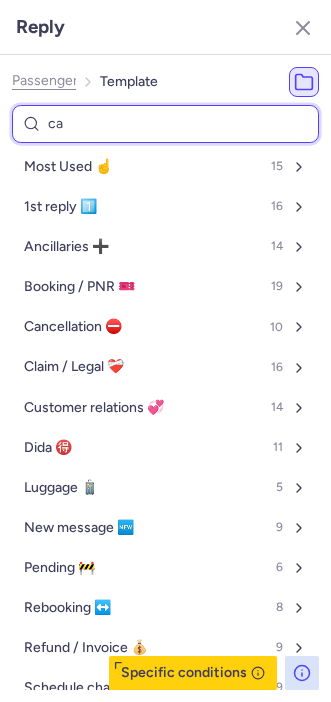 select on "en" 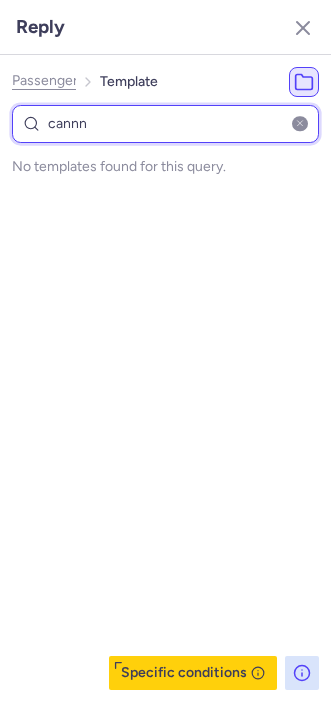 type on "[PERSON_NAME]" 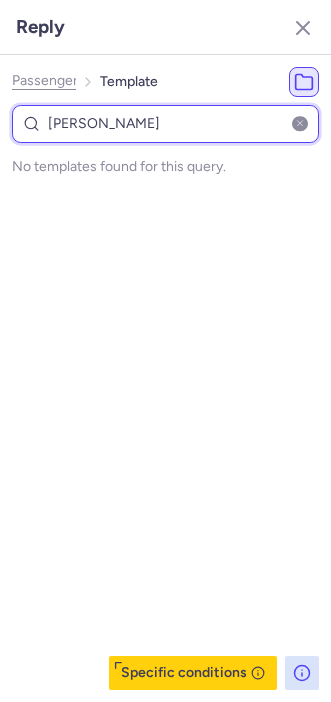 select on "en" 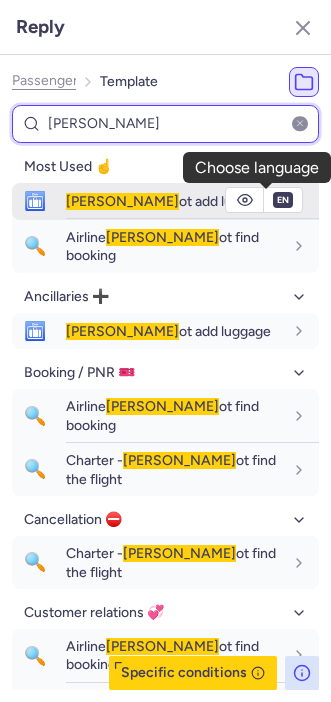 type on "[PERSON_NAME]" 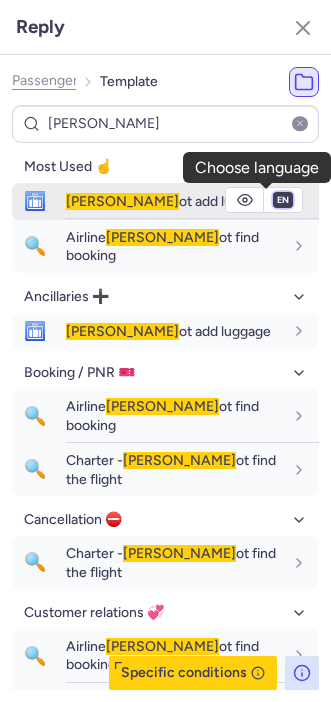 click on "fr en de nl pt es it ru" at bounding box center (283, 200) 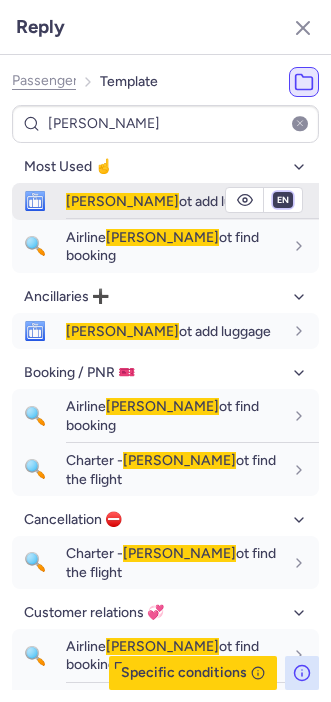 select on "fr" 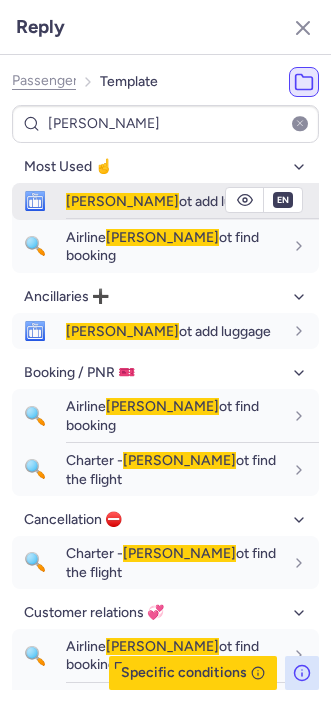 click on "fr en de nl pt es it ru" at bounding box center [283, 200] 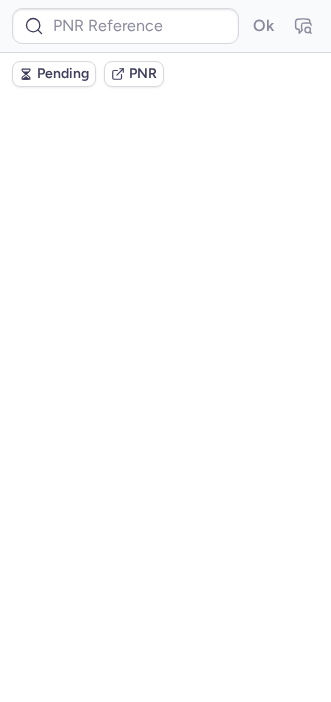 scroll, scrollTop: 0, scrollLeft: 0, axis: both 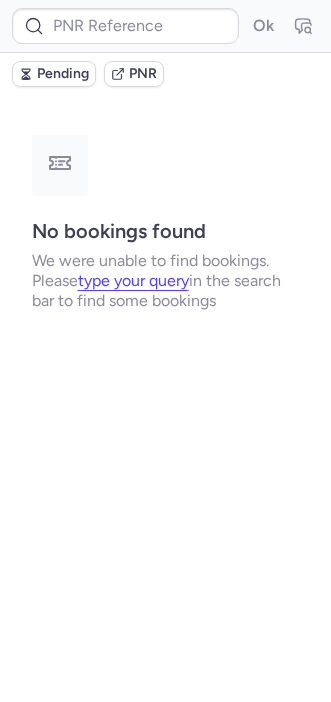 type on "CPB4IS" 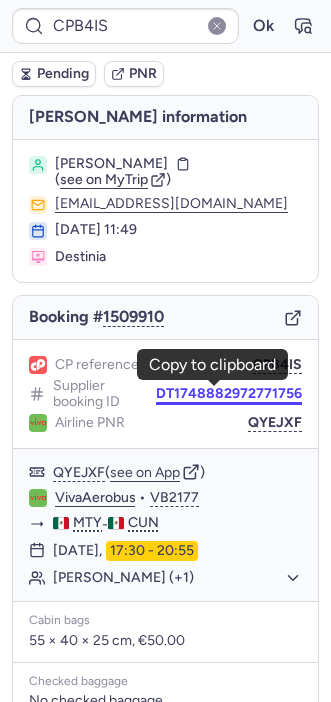 click on "DT1748882972771756" at bounding box center (229, 394) 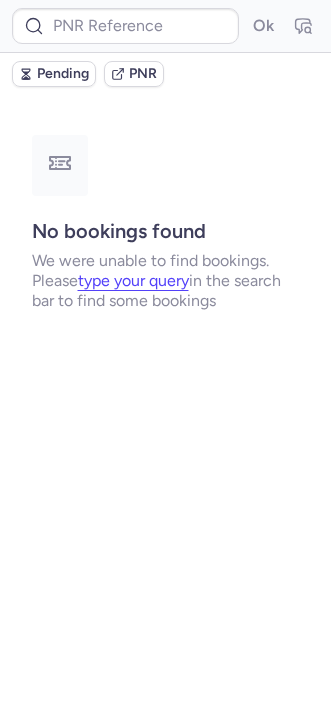 type on "CPB4IS" 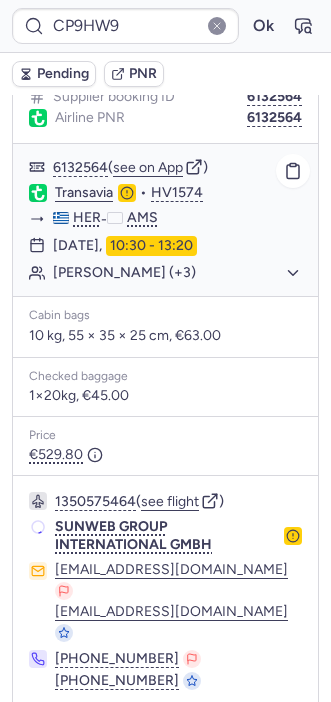 scroll, scrollTop: 320, scrollLeft: 0, axis: vertical 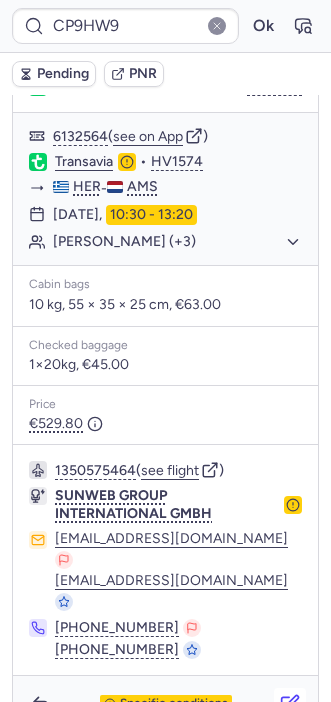 click 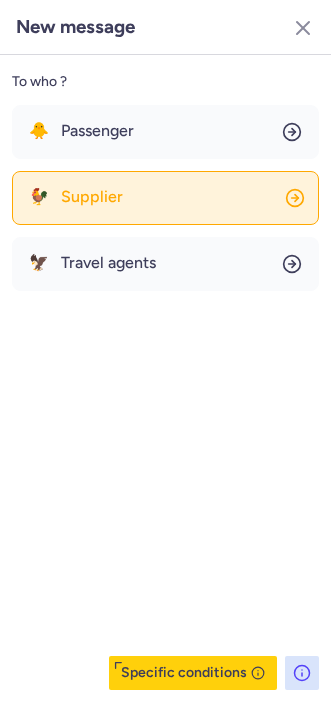 click on "🐓 Supplier" 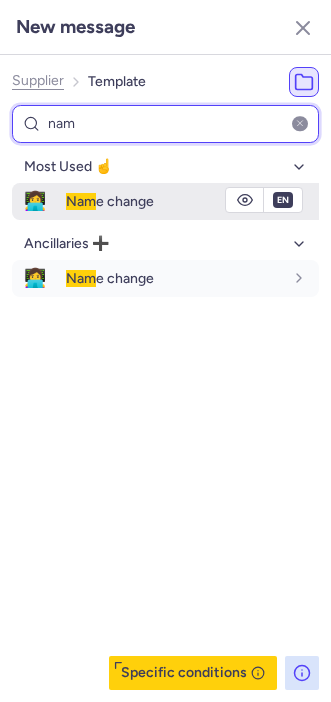 type on "nam" 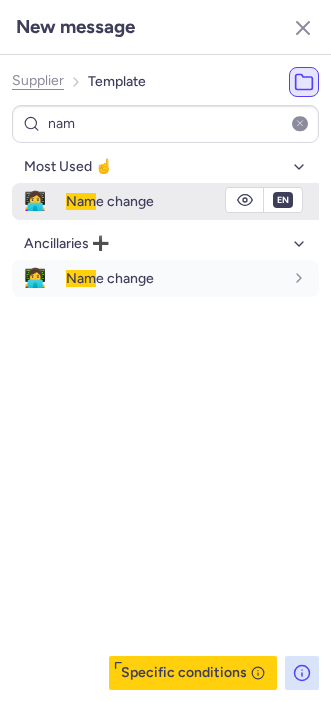 click on "Nam" at bounding box center (81, 201) 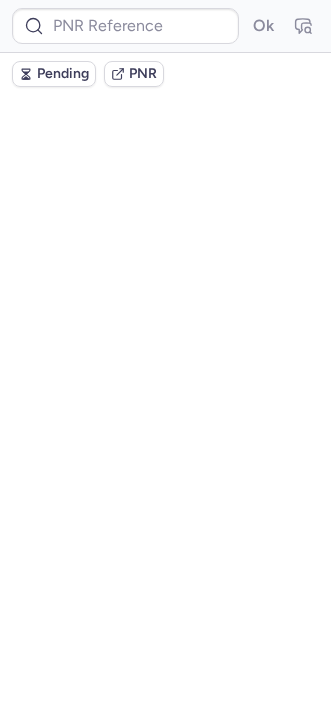 scroll, scrollTop: 0, scrollLeft: 0, axis: both 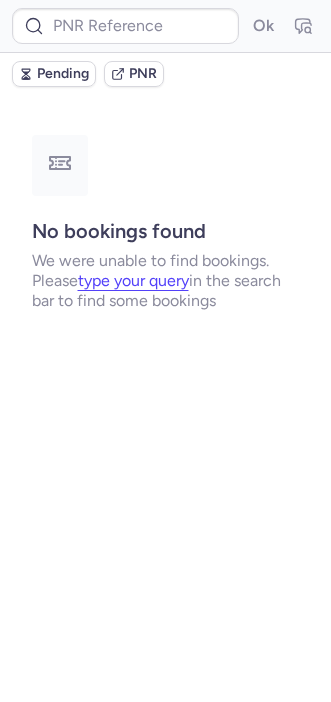 type on "CP9HW9" 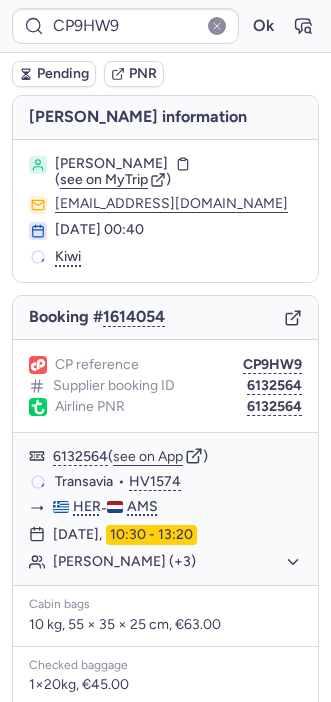 scroll, scrollTop: 320, scrollLeft: 0, axis: vertical 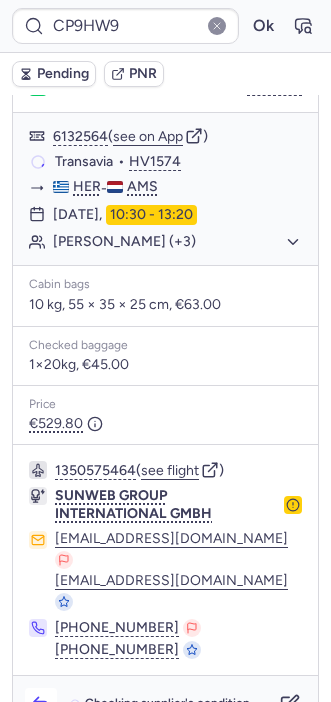 click at bounding box center [41, 704] 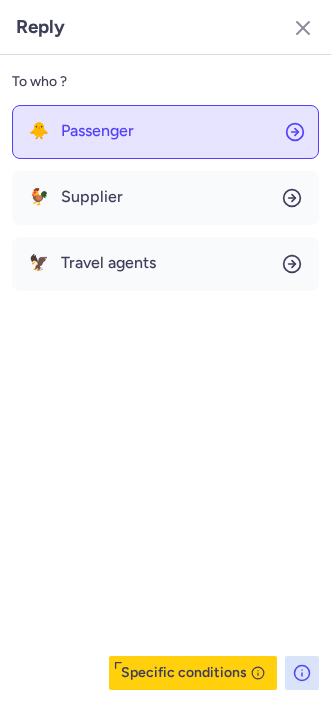 click on "Passenger" at bounding box center [97, 131] 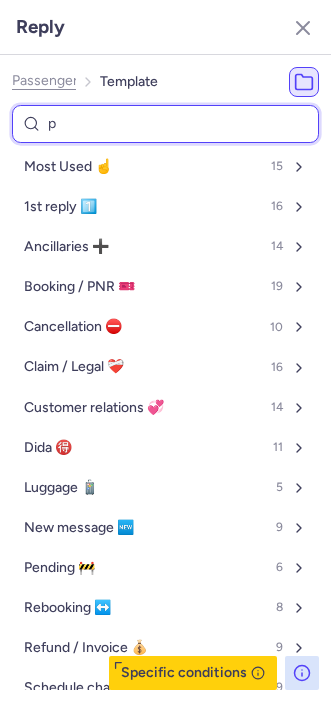 type on "pe" 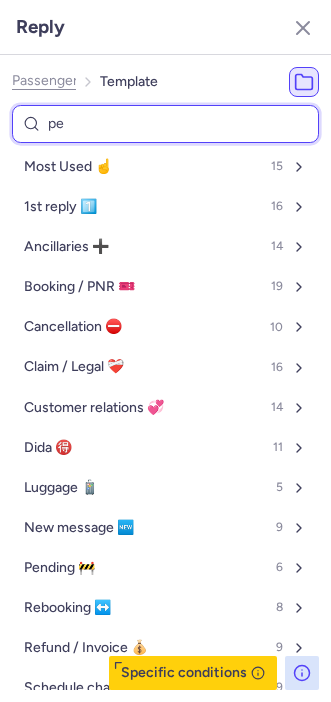 select on "en" 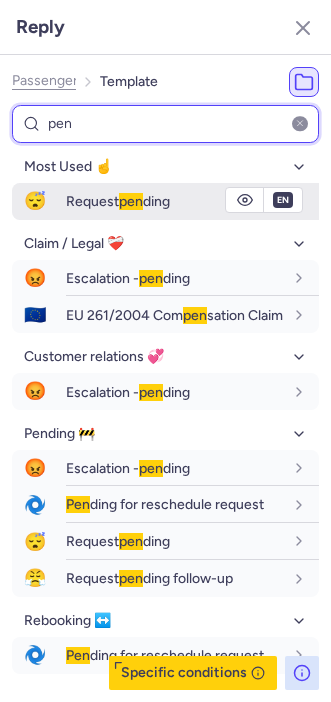 type on "pen" 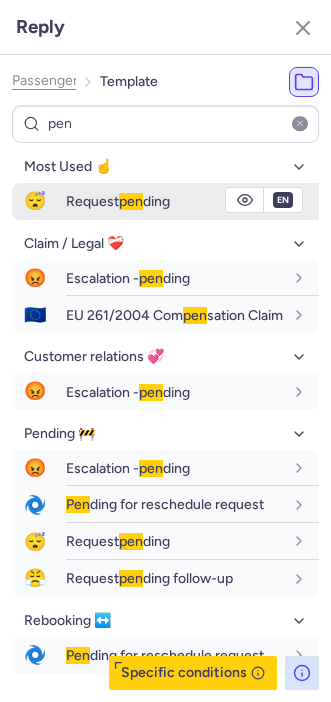 click on "Request  pen ding" at bounding box center [118, 201] 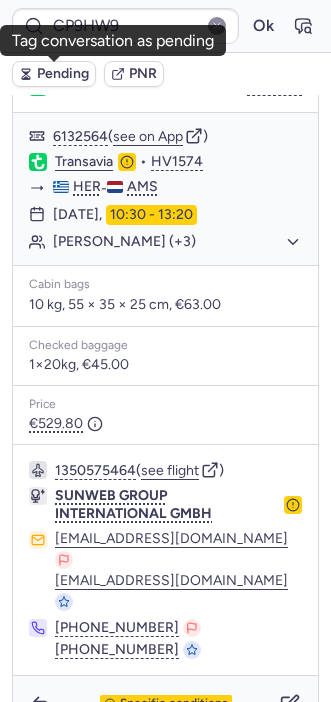 click on "Pending" at bounding box center (63, 74) 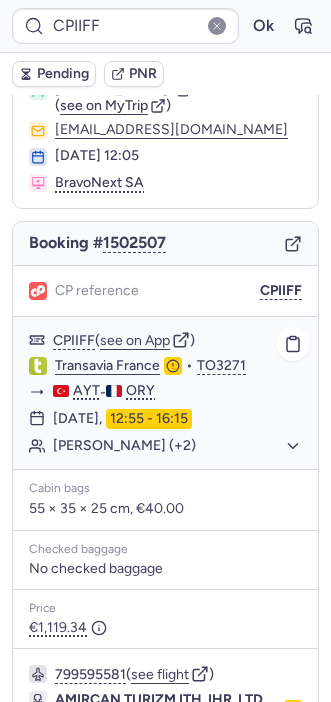 scroll, scrollTop: 72, scrollLeft: 0, axis: vertical 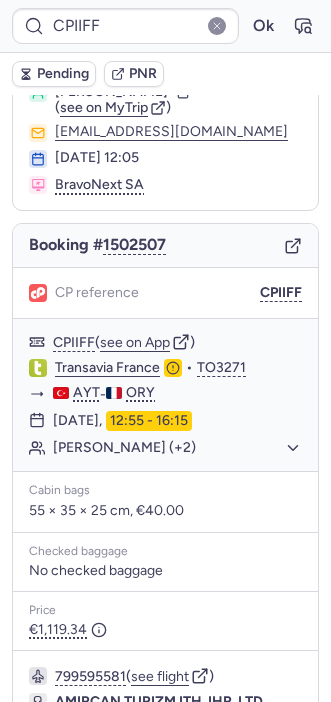 click 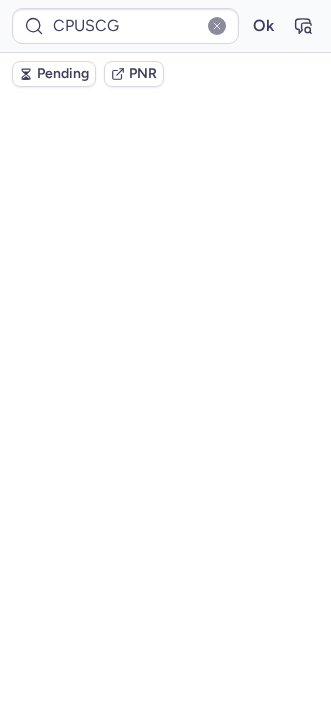 scroll, scrollTop: 112, scrollLeft: 0, axis: vertical 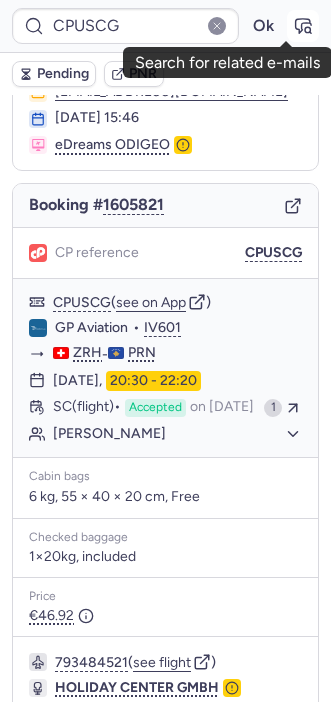 click 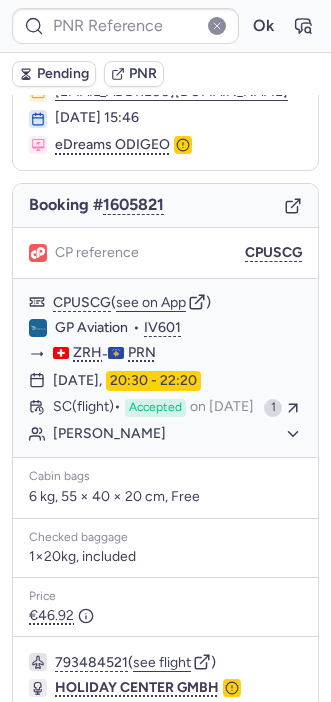 type on "CPUSCG" 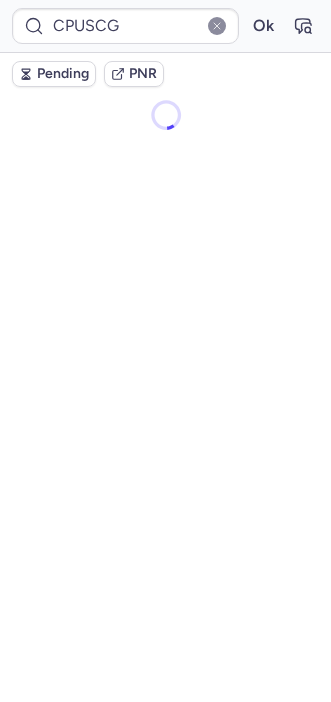 scroll, scrollTop: 0, scrollLeft: 0, axis: both 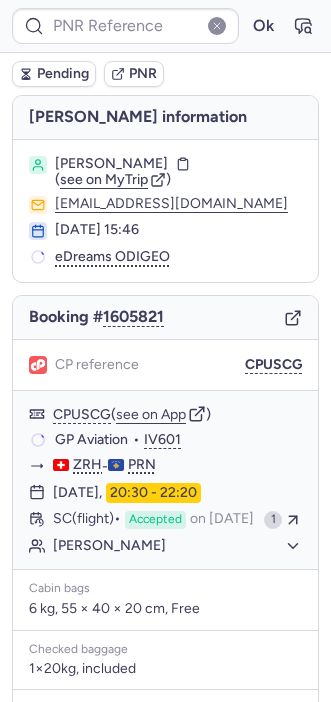 type on "CPUSCG" 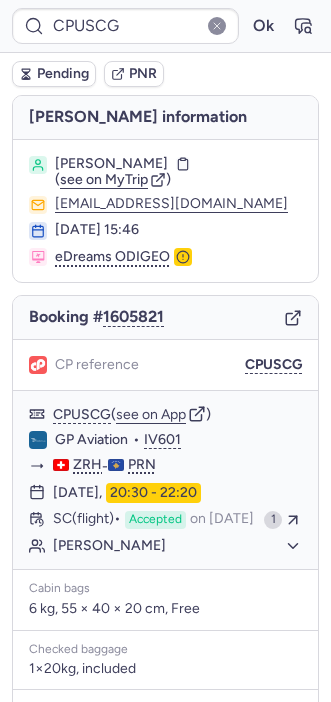 scroll, scrollTop: 284, scrollLeft: 0, axis: vertical 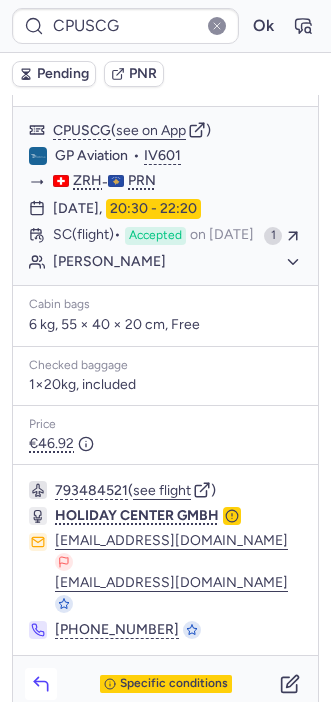click at bounding box center [41, 684] 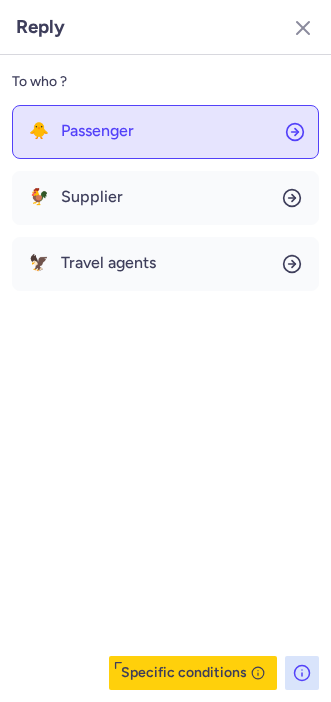 click on "Passenger" at bounding box center (97, 131) 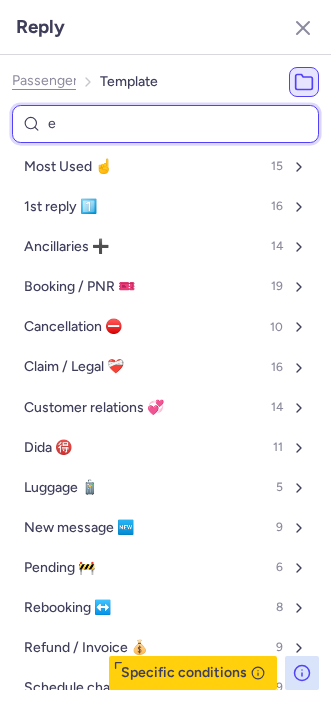 type on "ex" 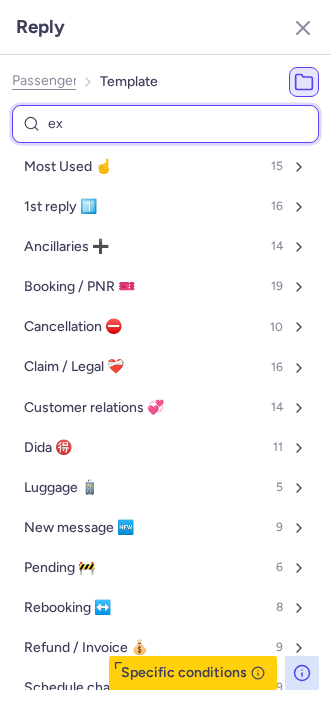select on "en" 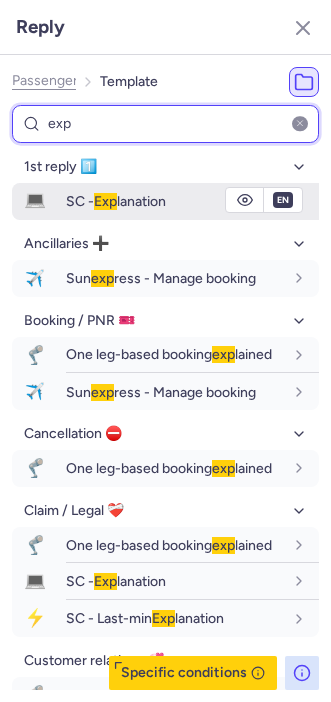 type on "exp" 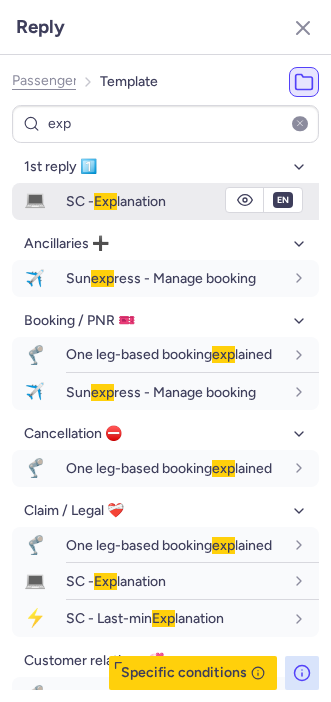 click on "SC -  Exp lanation" at bounding box center (116, 201) 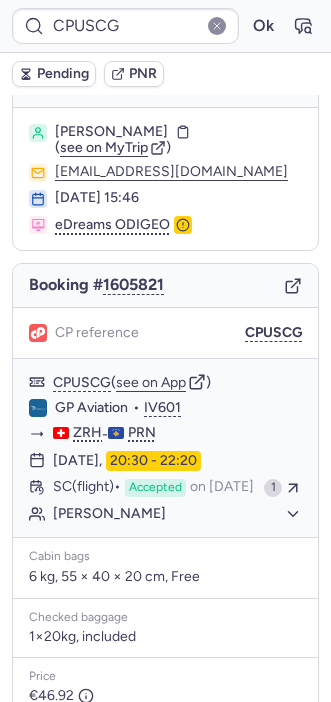 scroll, scrollTop: 0, scrollLeft: 0, axis: both 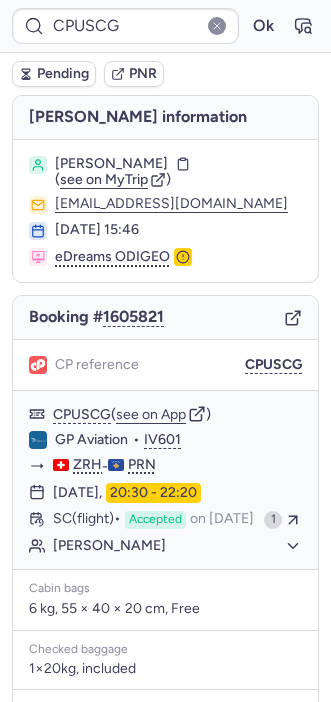 click on "[PERSON_NAME]  ( see on MyTrip  )  [EMAIL_ADDRESS][DOMAIN_NAME] [DATE] 15:46 eDreams ODIGEO" at bounding box center (165, 211) 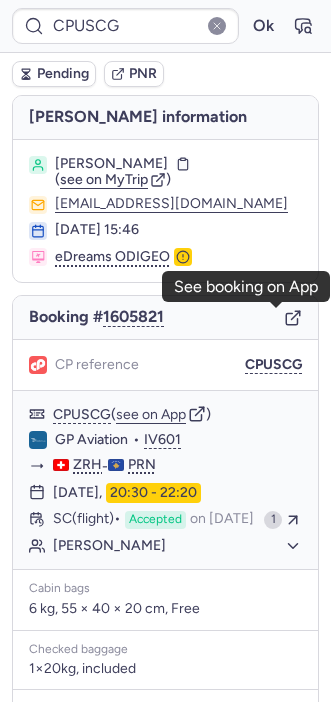 click 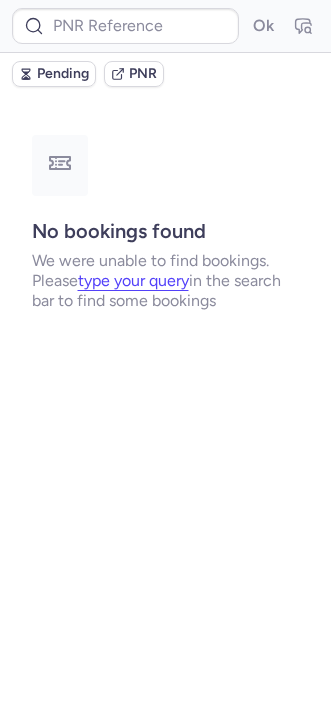 type on "CPZYTY" 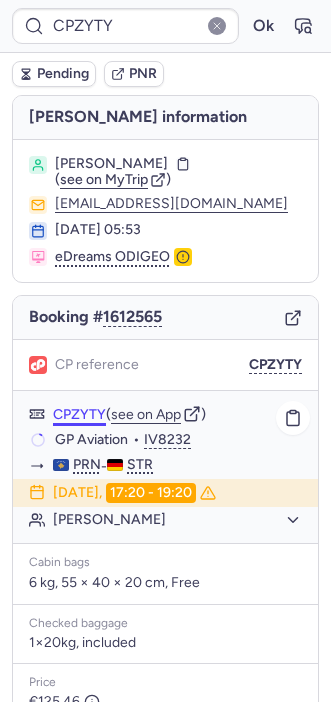 scroll, scrollTop: 239, scrollLeft: 0, axis: vertical 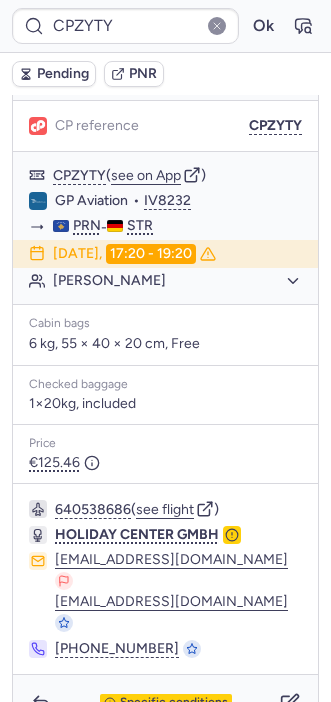 click on "Specific conditions" at bounding box center (165, 703) 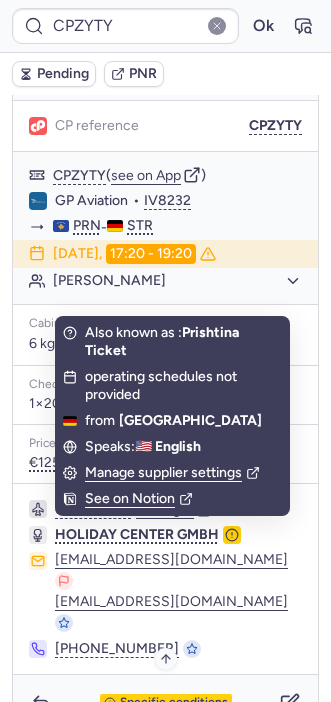 click on "Specific conditions" at bounding box center [174, 703] 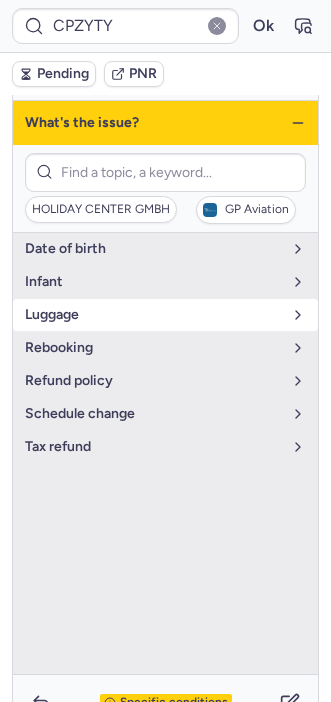 click on "luggage" at bounding box center [165, 315] 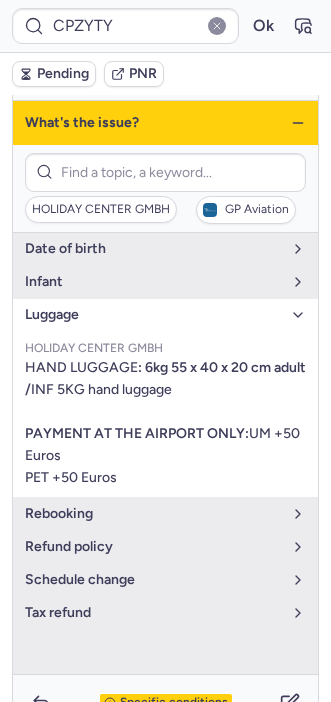 click on "Specific conditions" at bounding box center (174, 703) 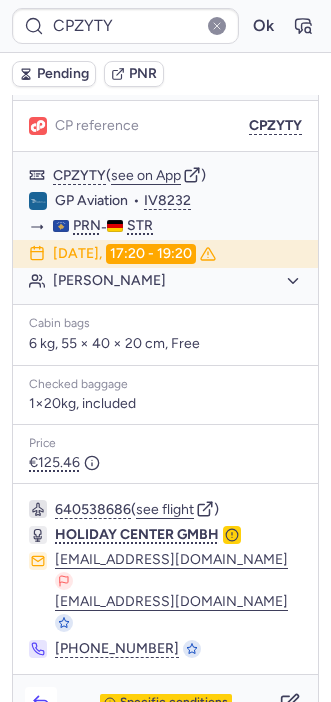 click at bounding box center (41, 703) 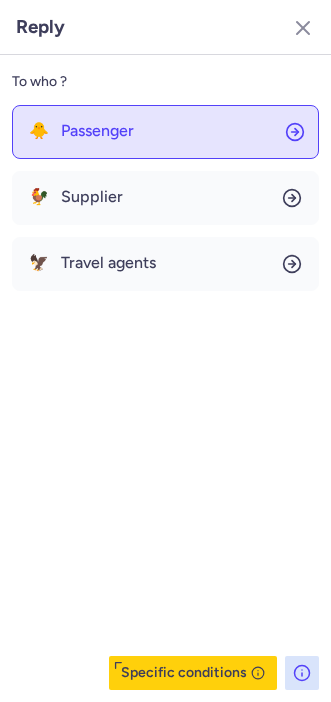 click on "Passenger" at bounding box center [97, 131] 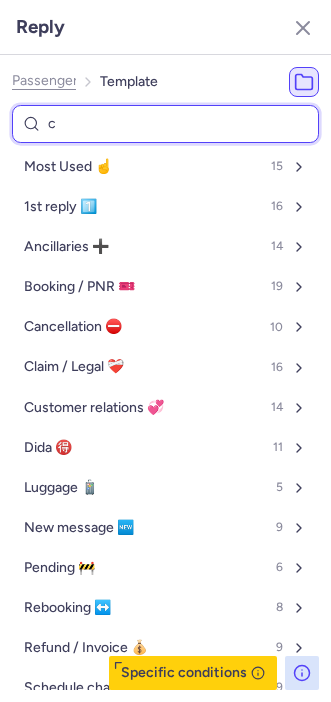 type on "ca" 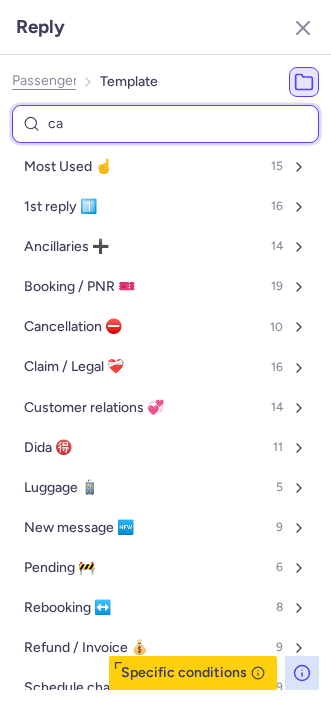 select on "en" 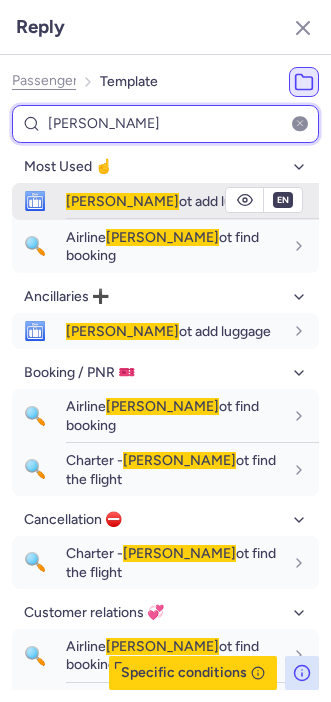 type on "[PERSON_NAME]" 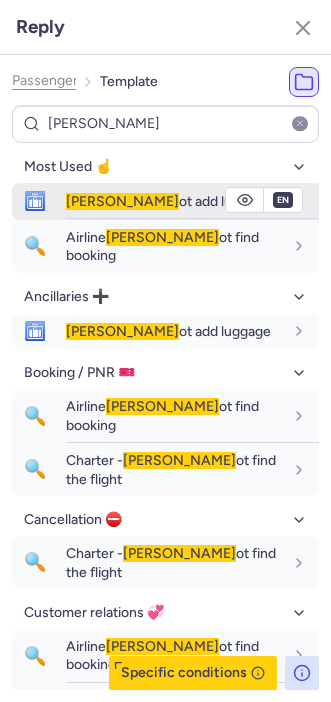 click on "🛅 [PERSON_NAME] ot add luggage" at bounding box center (165, 201) 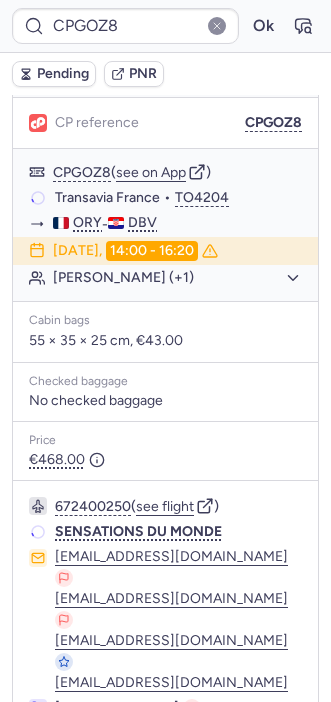 scroll, scrollTop: 239, scrollLeft: 0, axis: vertical 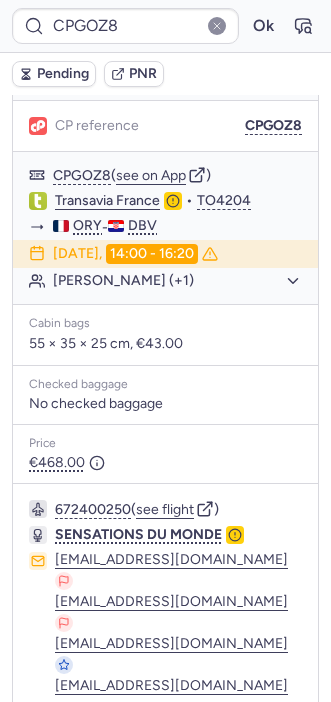 type on "CPHZVJ" 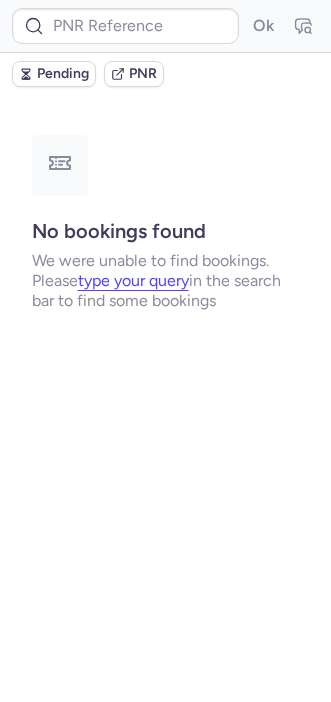 scroll, scrollTop: 0, scrollLeft: 0, axis: both 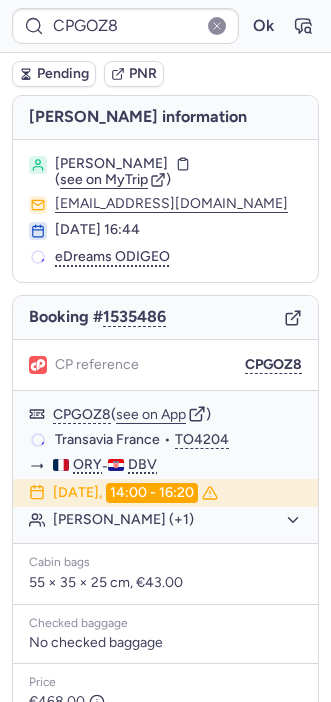 type on "CPHZVJ" 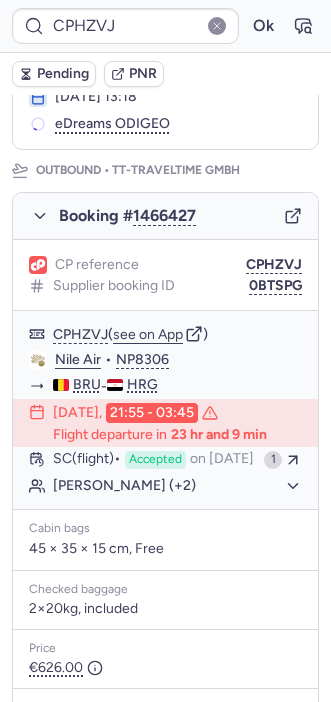 scroll, scrollTop: 56, scrollLeft: 0, axis: vertical 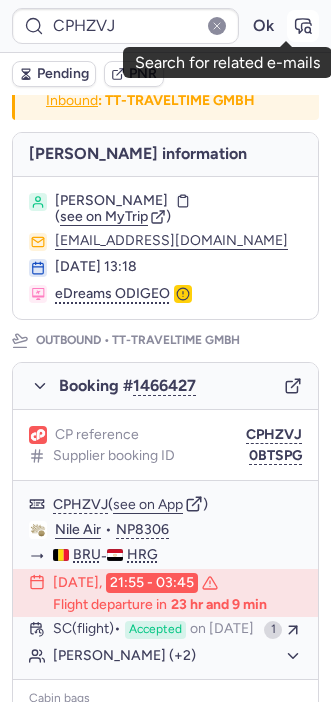 click 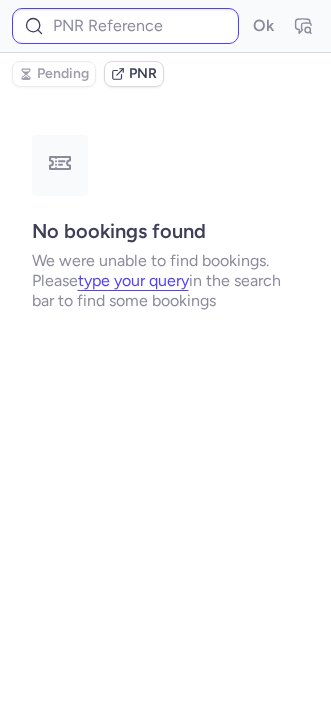scroll, scrollTop: 0, scrollLeft: 0, axis: both 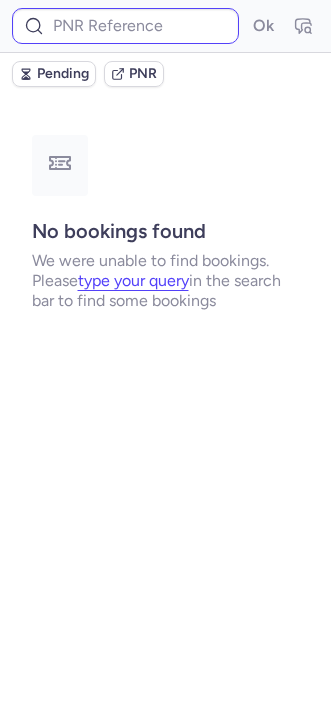 type on "CPAXJF" 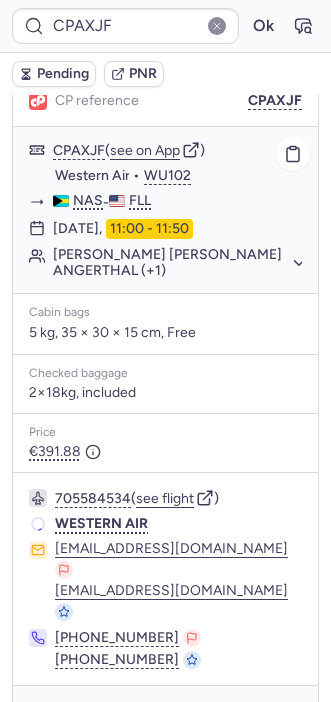 scroll, scrollTop: 291, scrollLeft: 0, axis: vertical 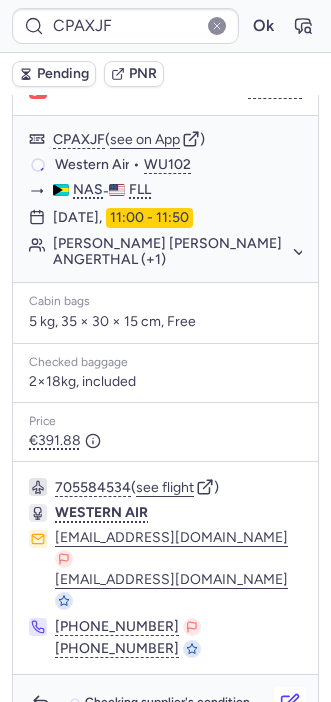 click 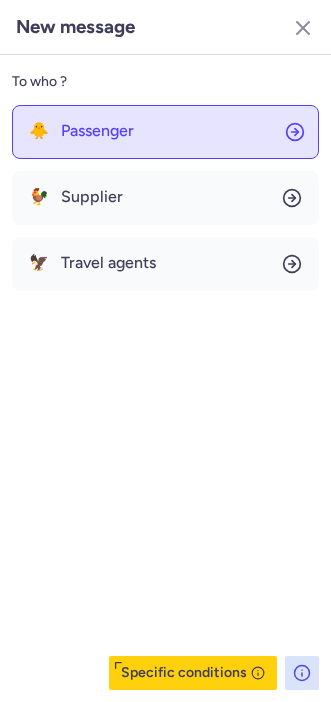 click on "Passenger" at bounding box center (97, 131) 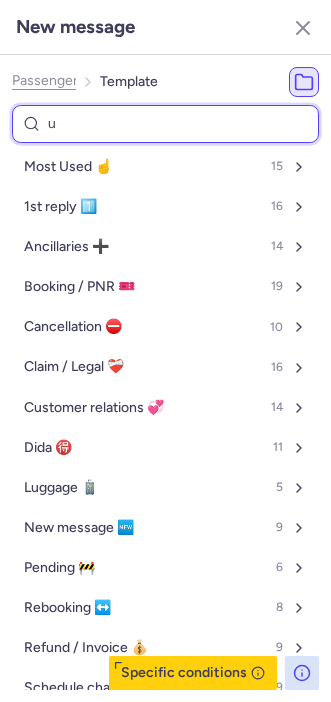 type on "ur" 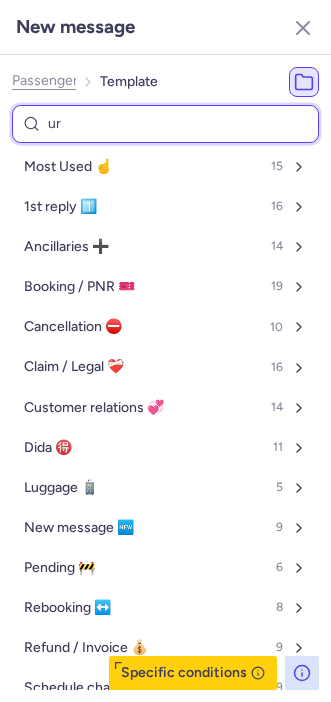 select on "en" 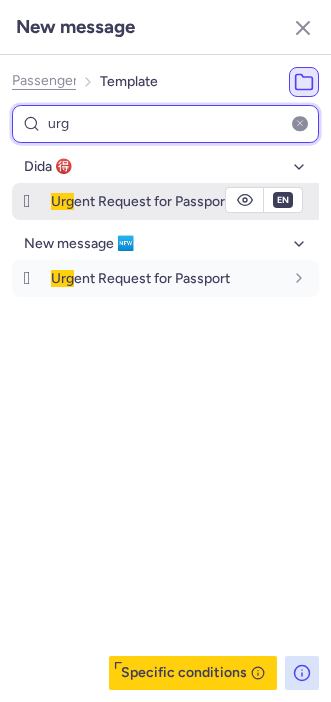 type on "urg" 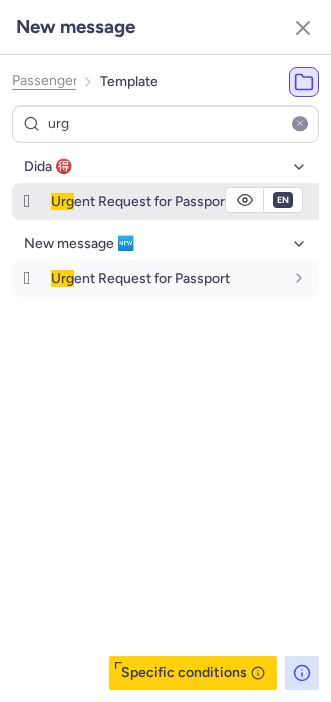 click on "Urg" at bounding box center [62, 201] 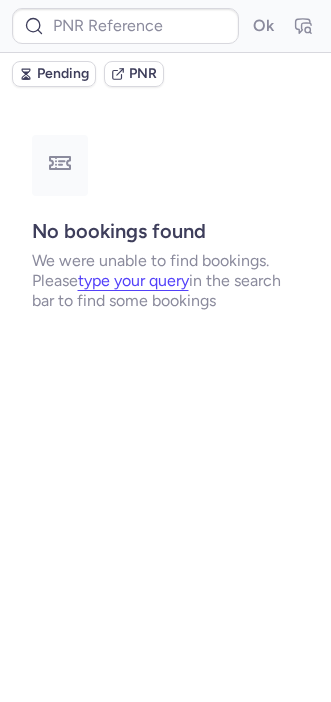 scroll, scrollTop: 0, scrollLeft: 0, axis: both 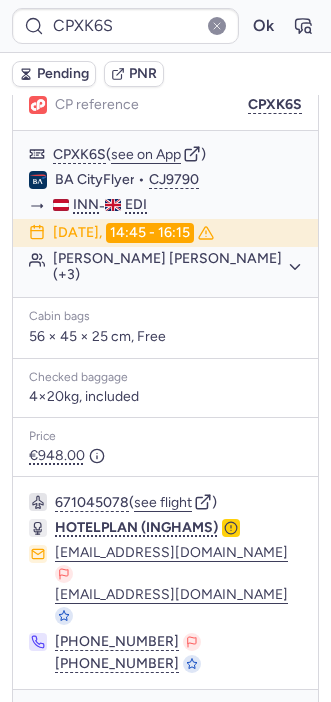 click at bounding box center (41, 718) 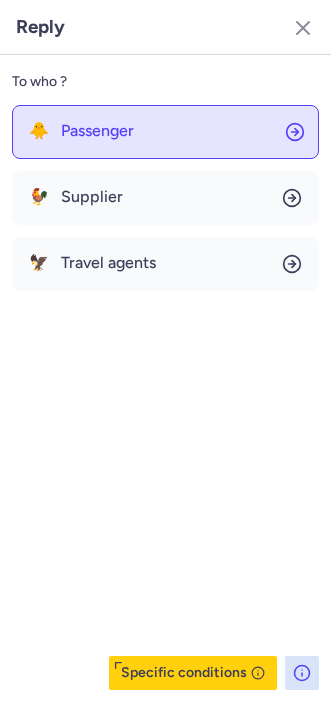 click on "🐥 Passenger" 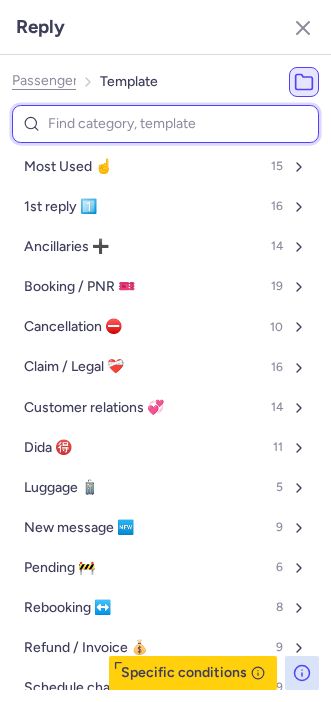 type on "v" 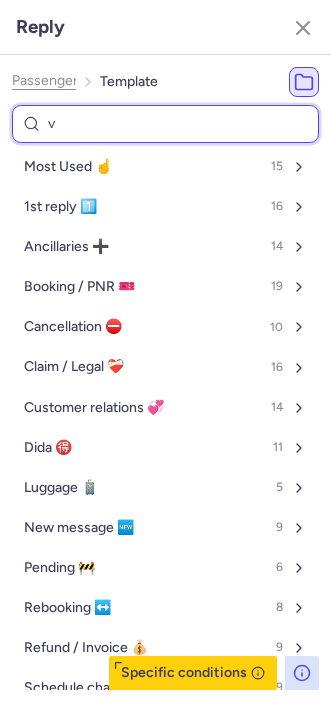 select on "en" 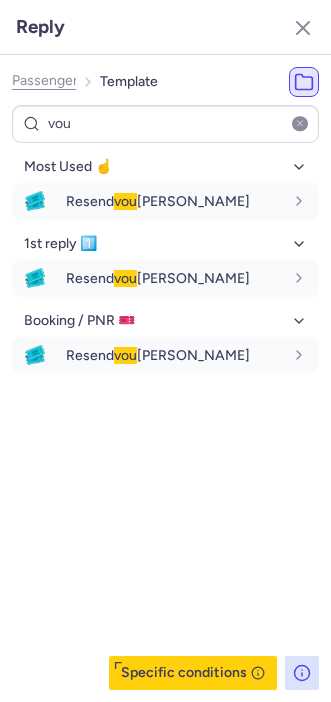 click on "Most Used ☝️ 🎟️ Resend  vou [PERSON_NAME] fr en de nl pt es it ru en 1st reply 1️⃣ 🎟️ Resend  vou [PERSON_NAME] fr en de nl pt es it ru en Booking / PNR 🎫 🎟️ Resend  vou [PERSON_NAME] fr en de nl pt es it ru en" at bounding box center (165, 420) 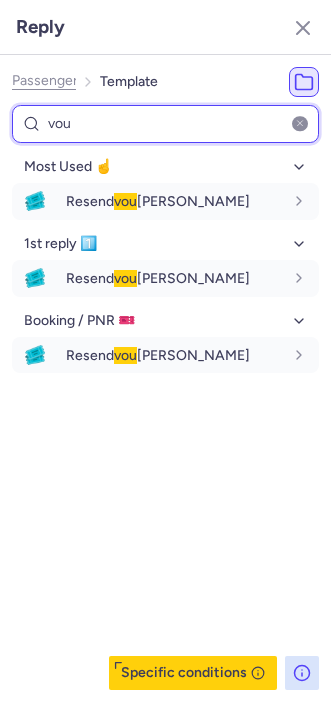 click on "vou" at bounding box center (165, 124) 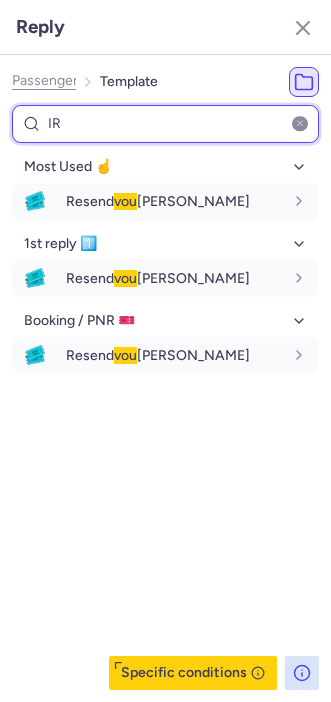 type on "IRL" 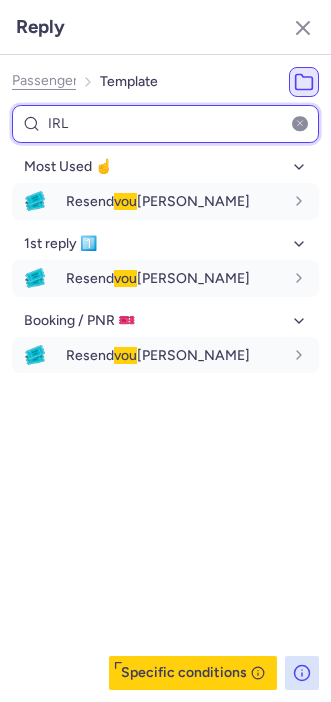 select on "en" 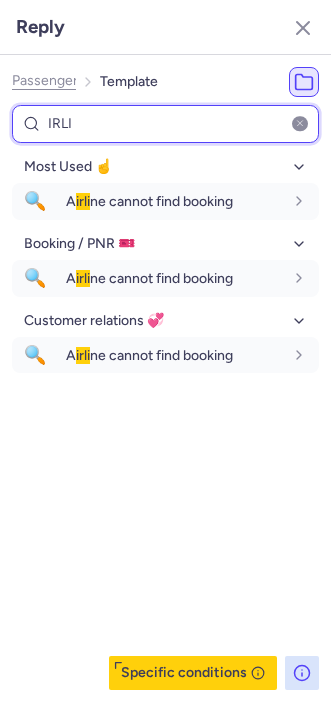 type on "IRLI" 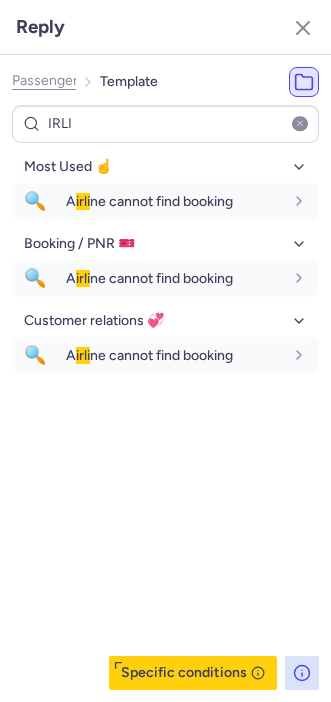 click on "Most Used ☝️ 🔍 A irli ne cannot find booking fr en de nl pt es it ru en Booking / PNR 🎫 🔍 A irli ne cannot find booking fr en de nl pt es it ru en Customer relations 💞 🔍 A irli ne cannot find booking fr en de nl pt es it ru en" at bounding box center [165, 420] 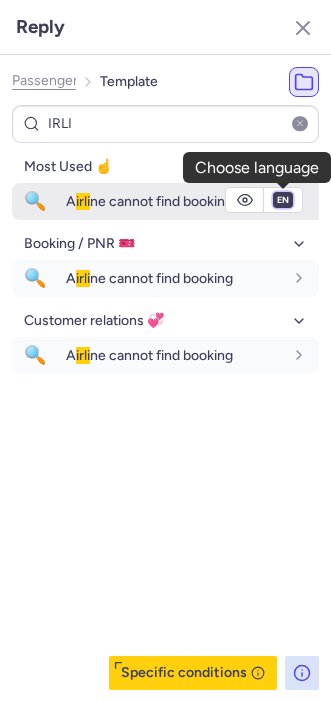 click on "fr en de nl pt es it ru" at bounding box center [283, 200] 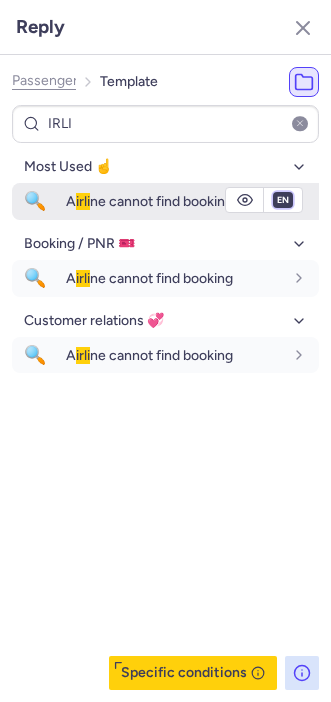 select on "de" 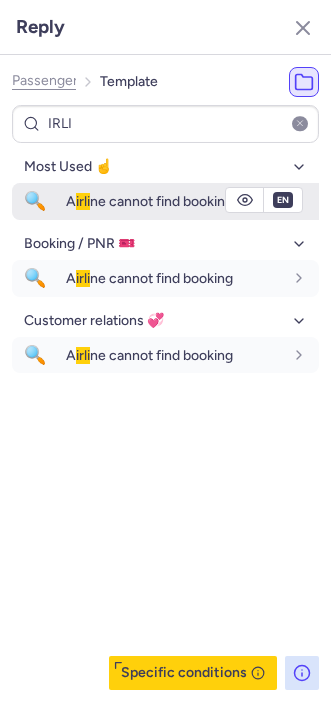 click on "fr en de nl pt es it ru" at bounding box center [283, 200] 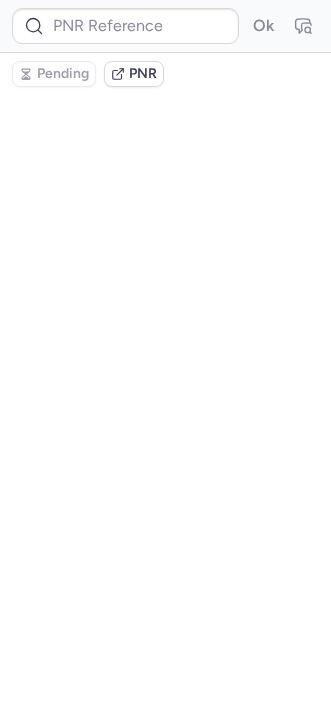 scroll, scrollTop: 0, scrollLeft: 0, axis: both 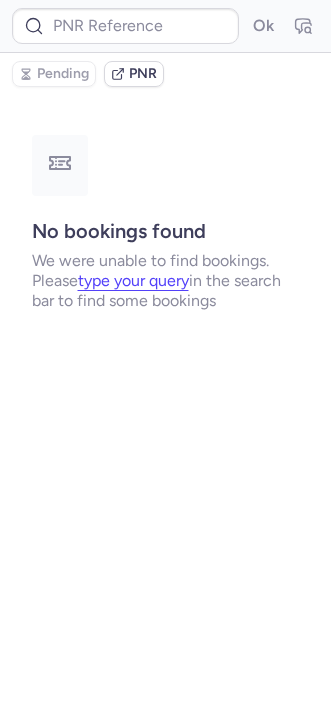 type on "CPFNSX" 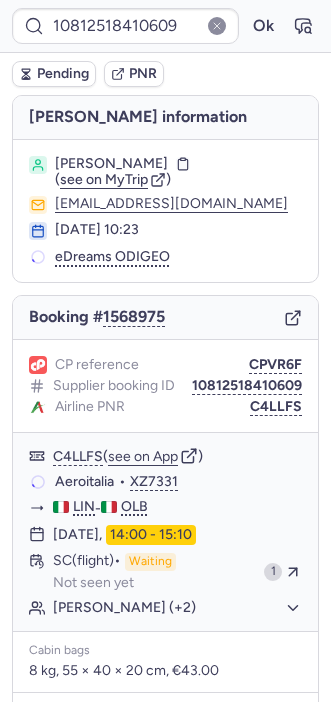 type on "10812519210739" 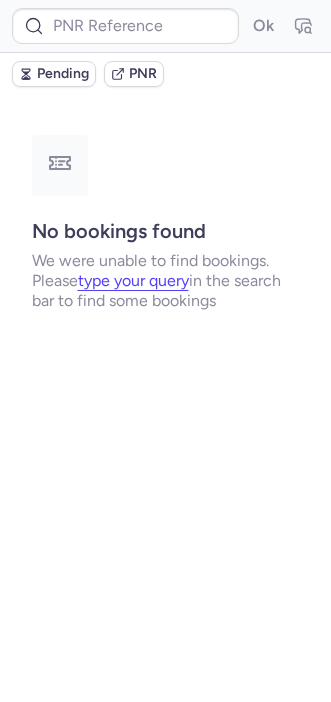 type 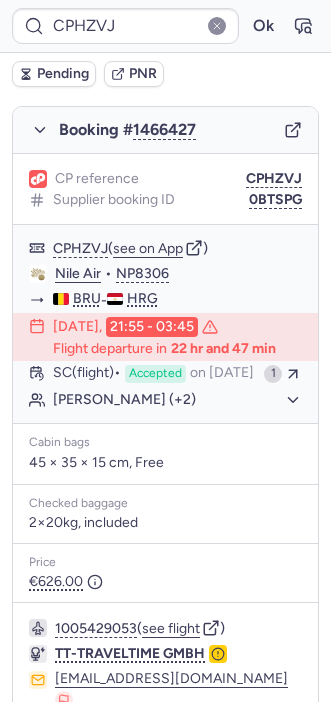 scroll, scrollTop: 316, scrollLeft: 0, axis: vertical 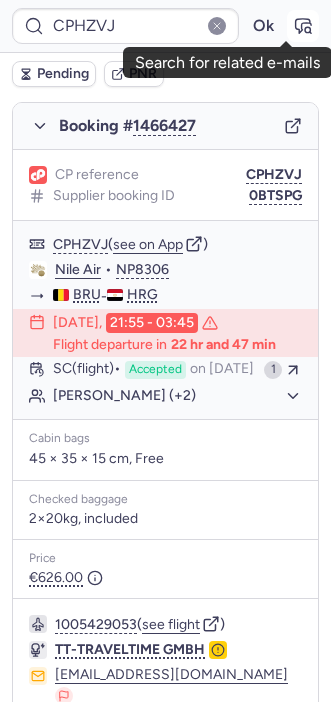 click at bounding box center (303, 26) 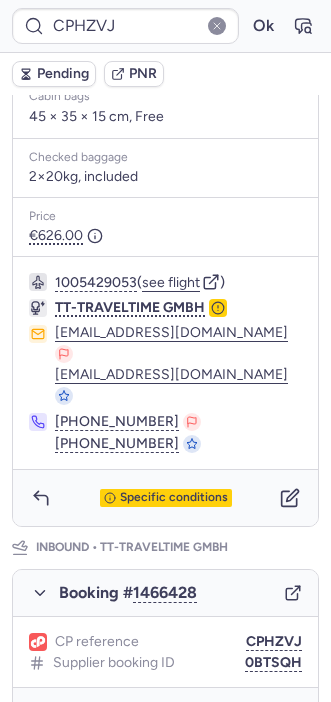 scroll, scrollTop: 660, scrollLeft: 0, axis: vertical 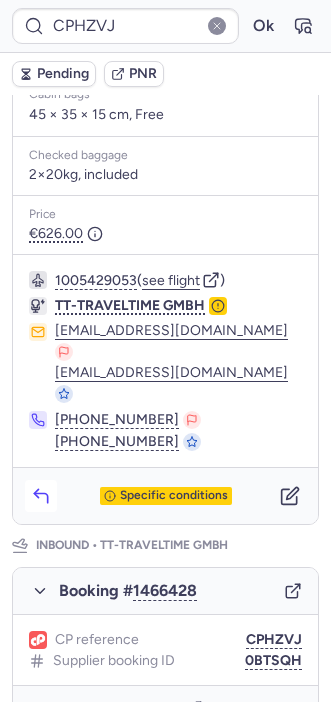 click 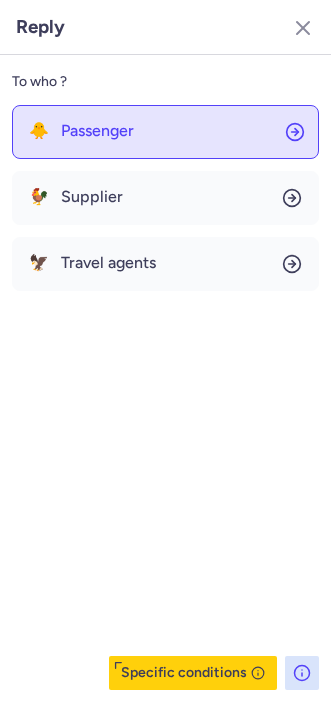 click on "Passenger" at bounding box center [97, 131] 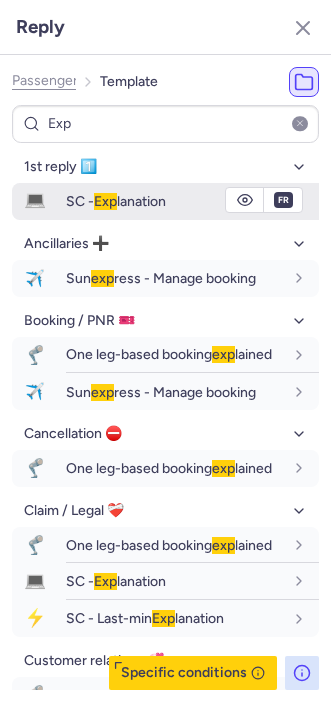 click on "SC -  Exp lanation" at bounding box center [116, 201] 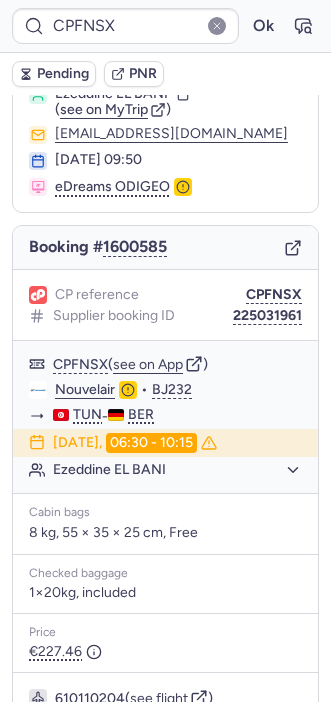 scroll, scrollTop: 322, scrollLeft: 0, axis: vertical 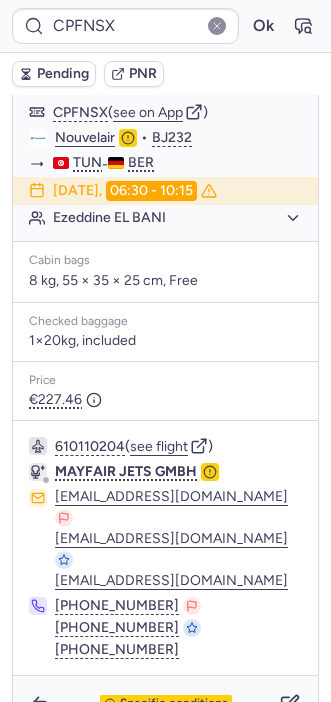click on "Specific conditions" at bounding box center (165, 704) 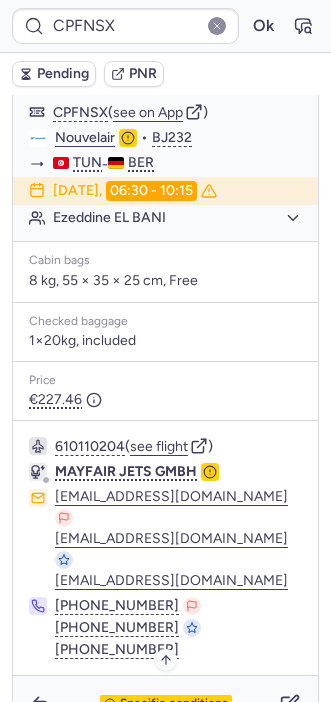 click on "Specific conditions" at bounding box center (174, 704) 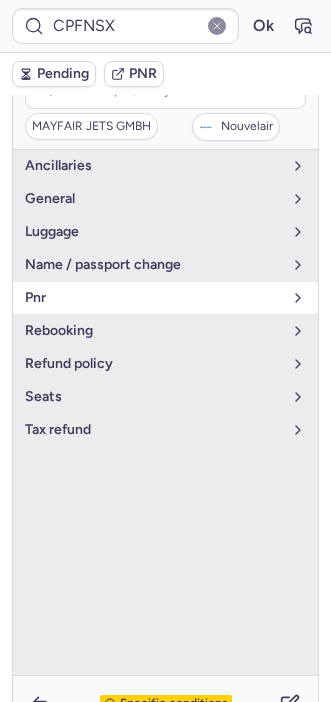 click on "pnr" at bounding box center [153, 298] 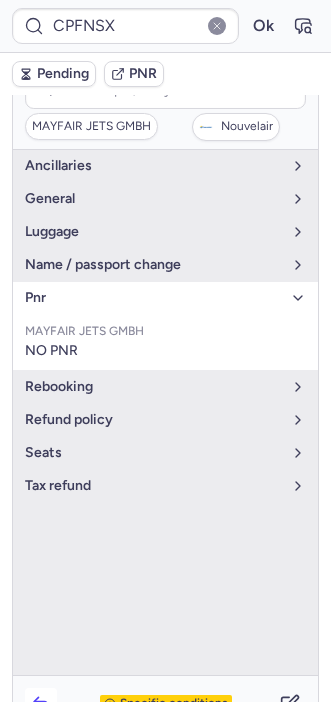 click 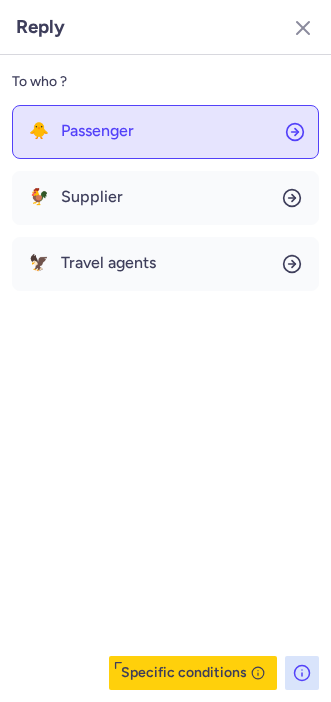 click on "Passenger" at bounding box center (97, 131) 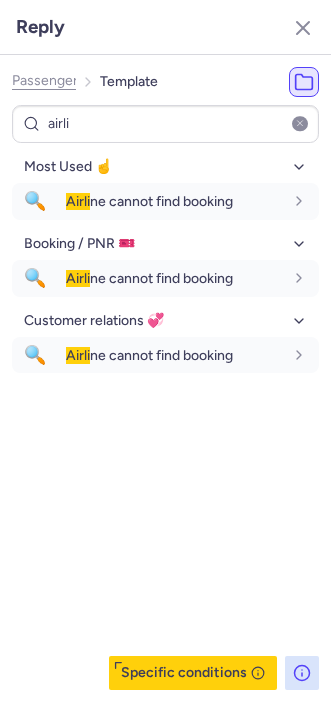 click on "Most Used ☝️ 🔍 Airli ne cannot find booking fr en de nl pt es it ru en Booking / PNR 🎫 🔍 Airli ne cannot find booking fr en de nl pt es it ru en Customer relations 💞 🔍 Airli ne cannot find booking fr en de nl pt es it ru en" at bounding box center (165, 420) 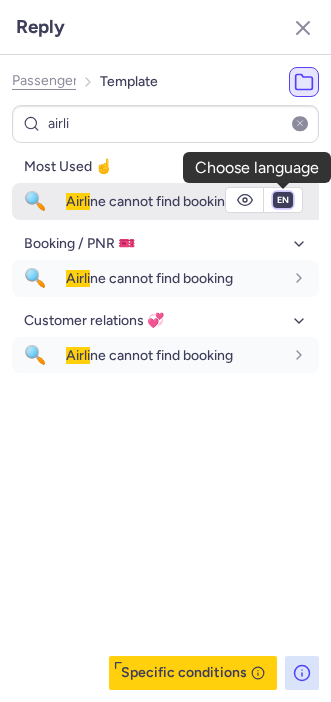 click on "fr en de nl pt es it ru" at bounding box center [283, 200] 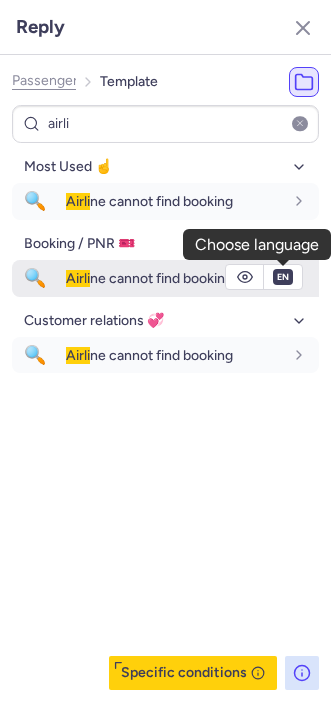 click on "fr en de nl pt es it ru" at bounding box center (283, 200) 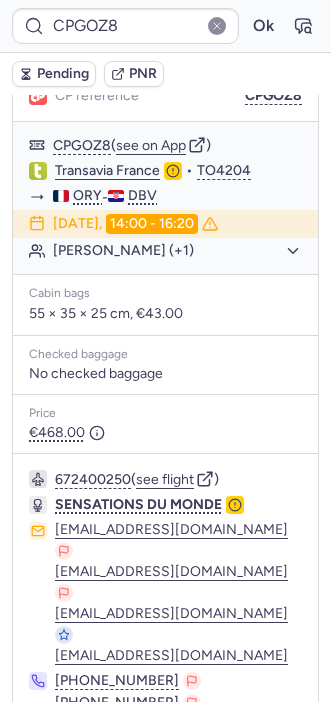 scroll, scrollTop: 413, scrollLeft: 0, axis: vertical 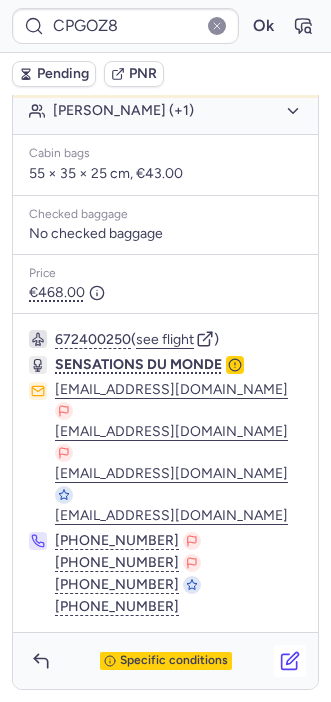 click 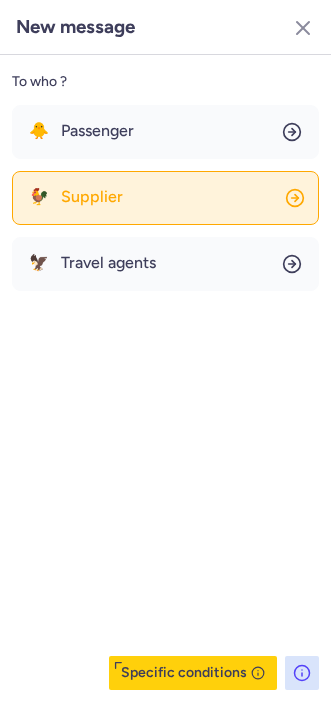 click on "🐓 Supplier" 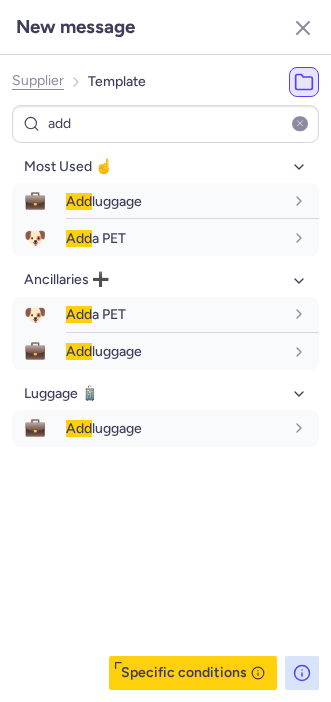 click on "Most Used ☝️ 💼 Add  luggage fr 🐶 Add  a PET fr Ancillaries ➕ 🐶 Add  a PET fr 💼 Add  luggage fr Luggage 🧳 💼 Add  luggage fr" at bounding box center (165, 420) 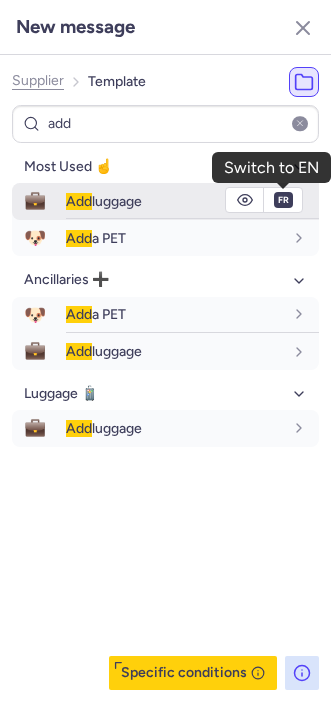 click on "New message Supplier Template add Most Used ☝️ 💼 Add  luggage fr 🐶 Add  a PET fr Ancillaries ➕ 🐶 Add  a PET fr 💼 Add  luggage fr Luggage 🧳 💼 Add  luggage fr  Specific conditions  CPGOZ8  Ok  Pending PNR [PERSON_NAME] information [PERSON_NAME]  ( see on MyTrip  )  [EMAIL_ADDRESS][DOMAIN_NAME] [DATE] 16:44 eDreams ODIGEO Booking # 1535486 CP reference CPGOZ8 CPGOZ8  ( see on App )  Transavia France  •  TO4204 ORY  -  DBV [DATE]  14:00 - 16:20 [PERSON_NAME] (+1)  Cabin bags  55 × 35 × 25 cm, €43.00 Checked baggage No checked baggage Price €468.00  672400250  ( see flight )  SENSATIONS DU MONDE [EMAIL_ADDRESS][DOMAIN_NAME] [EMAIL_ADDRESS][DOMAIN_NAME] [EMAIL_ADDRESS][DOMAIN_NAME] [EMAIL_ADDRESS][DOMAIN_NAME] [PHONE_NUMBER] [PHONE_NUMBER] [PHONE_NUMBER] [PHONE_NUMBER] Specific conditions
Switch to EN" at bounding box center [165, 0] 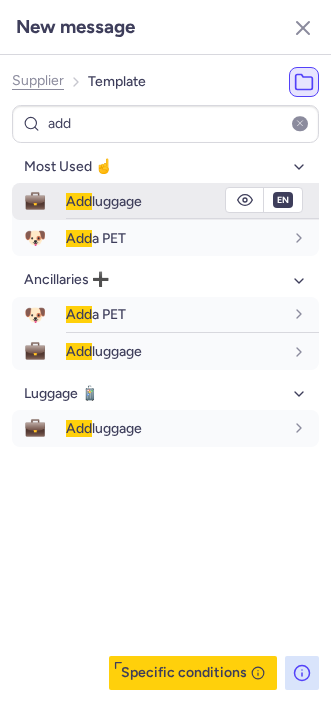 click on "Add  luggage" at bounding box center (104, 201) 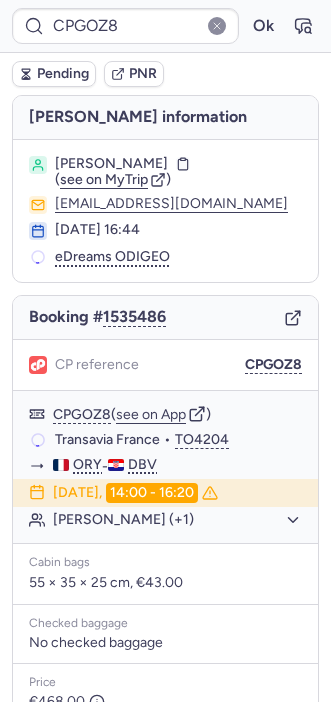 scroll, scrollTop: 413, scrollLeft: 0, axis: vertical 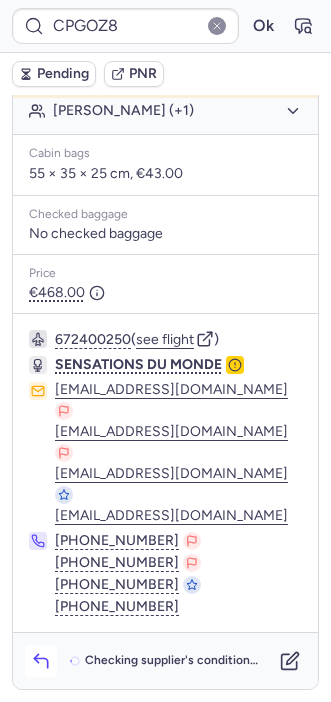 click 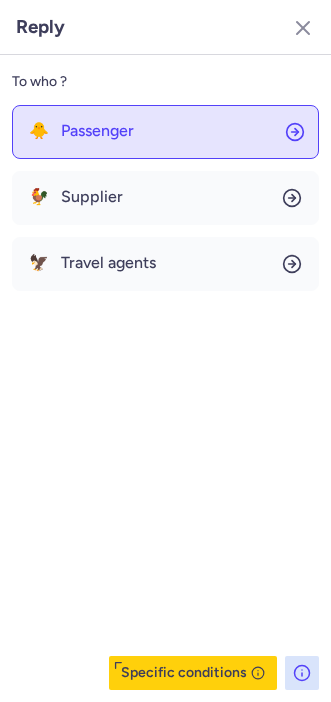 click on "Passenger" at bounding box center [97, 131] 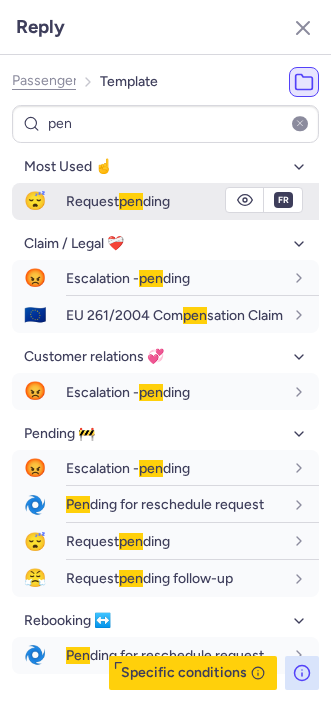 click on "Request  pen ding" at bounding box center [118, 201] 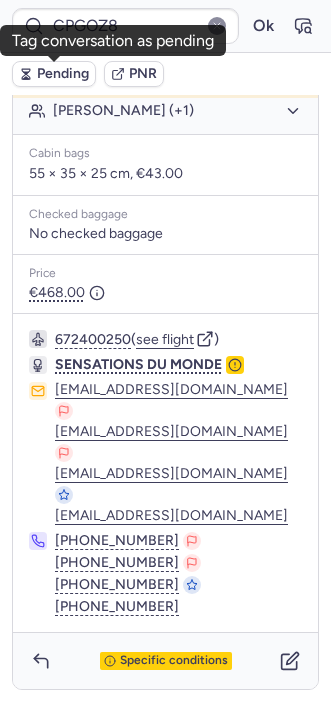 click on "Pending" at bounding box center (63, 74) 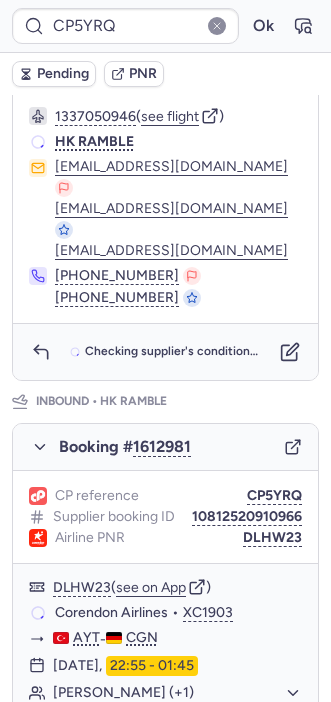 scroll, scrollTop: 818, scrollLeft: 0, axis: vertical 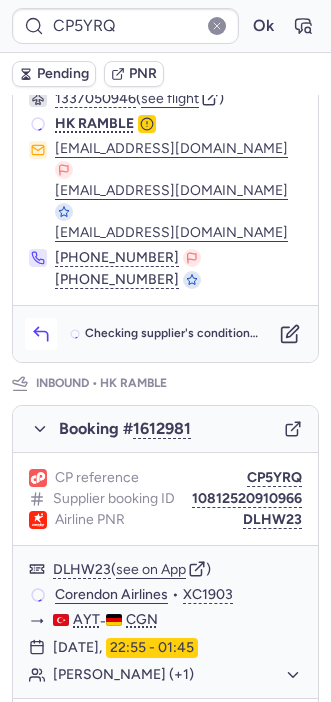 click 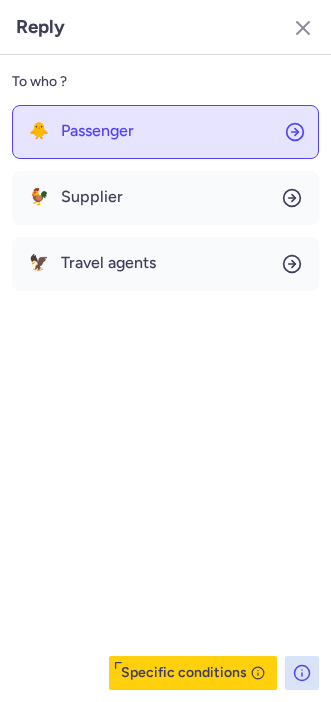 click on "🐥 Passenger" 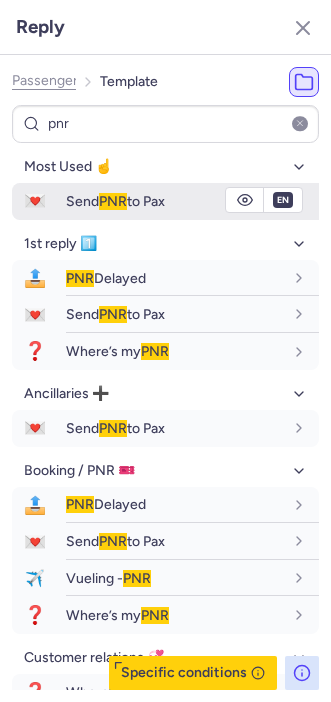 click on "Send  PNR  to Pax" at bounding box center (115, 201) 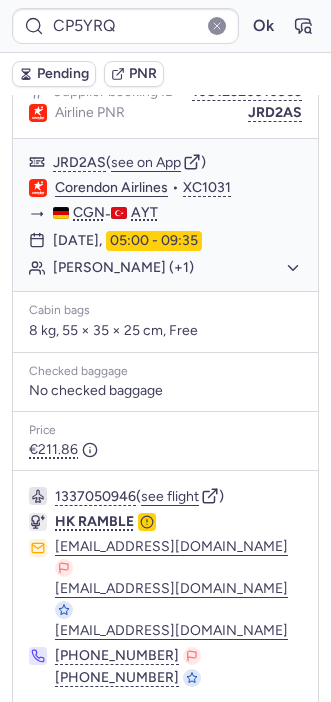 scroll, scrollTop: 416, scrollLeft: 0, axis: vertical 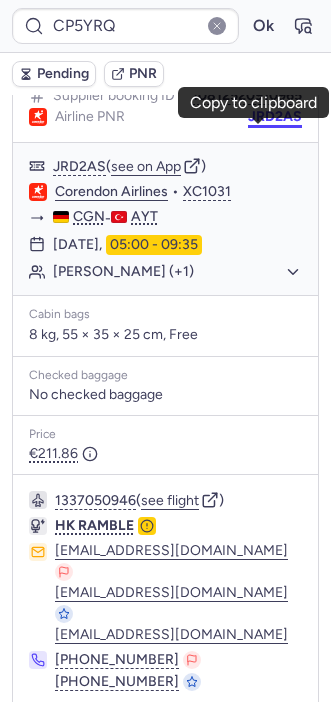 click on "JRD2AS" at bounding box center [275, 117] 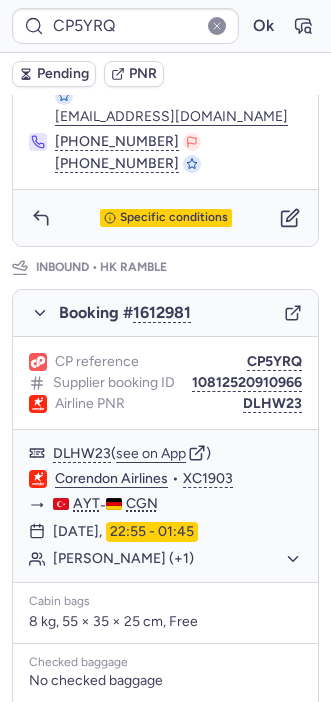 scroll, scrollTop: 937, scrollLeft: 0, axis: vertical 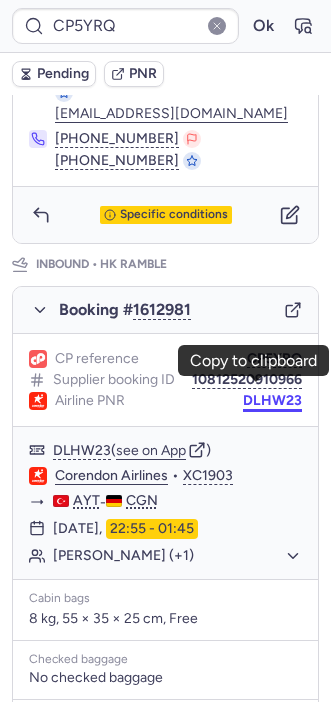 click on "DLHW23" at bounding box center (272, 401) 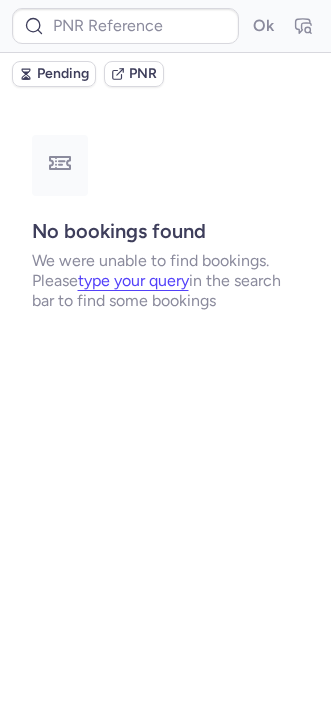 scroll, scrollTop: 0, scrollLeft: 0, axis: both 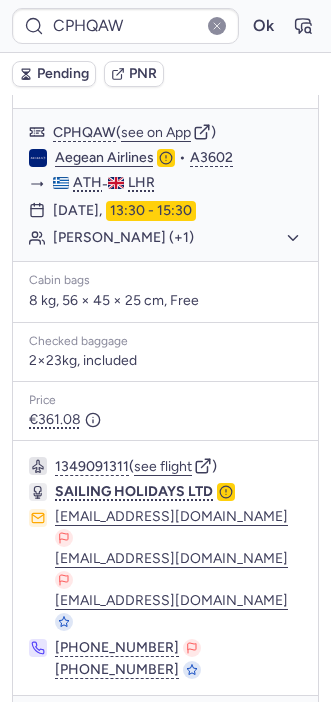 click on "Specific conditions" at bounding box center [174, 724] 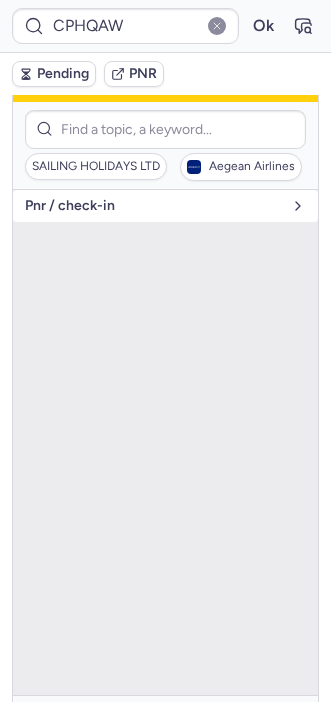 click on "pnr / check-in" at bounding box center (165, 206) 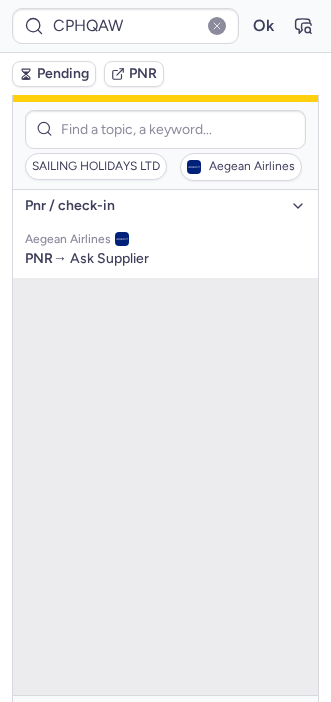 click on "Specific conditions" at bounding box center (165, 724) 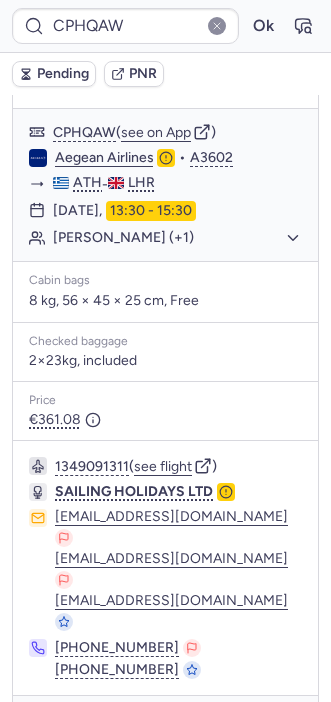 click 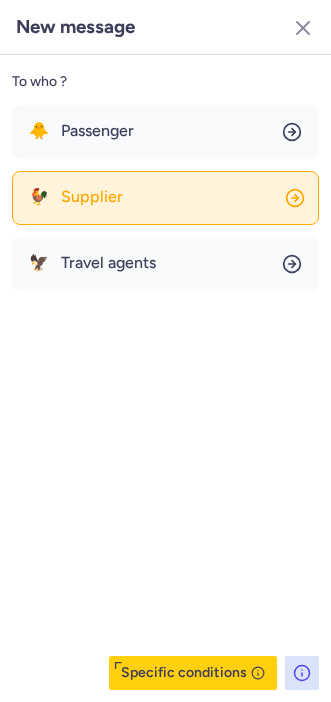 click on "Supplier" at bounding box center (92, 197) 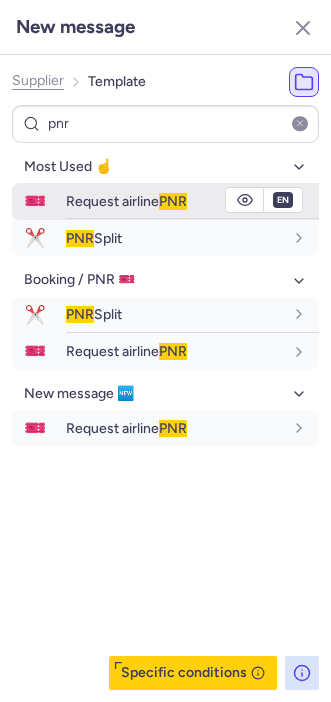 click on "Request airline  PNR" at bounding box center (126, 201) 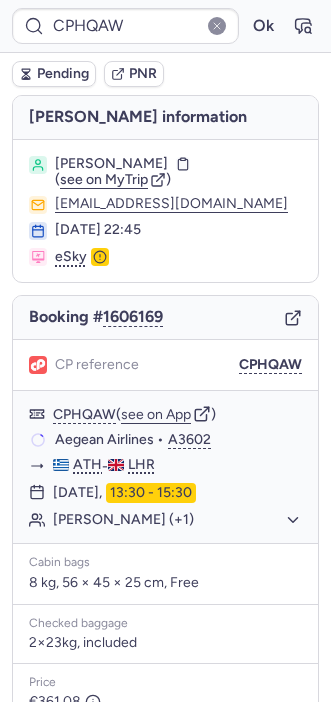scroll, scrollTop: 282, scrollLeft: 0, axis: vertical 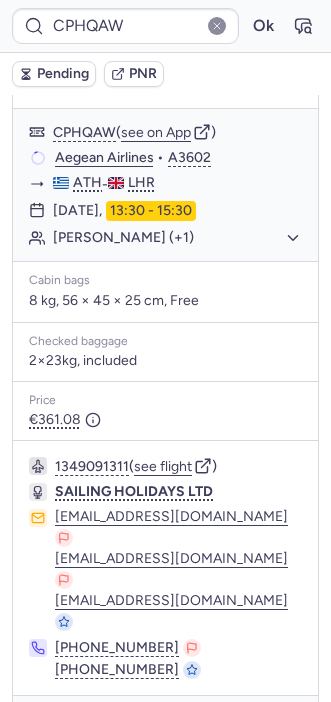 click 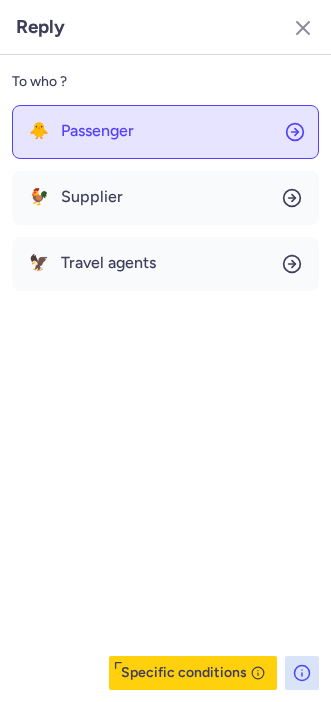 click on "Passenger" at bounding box center (97, 131) 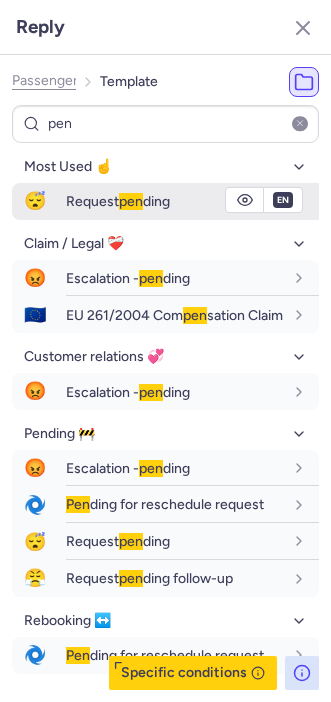 click on "😴 Request  pen ding" at bounding box center (165, 201) 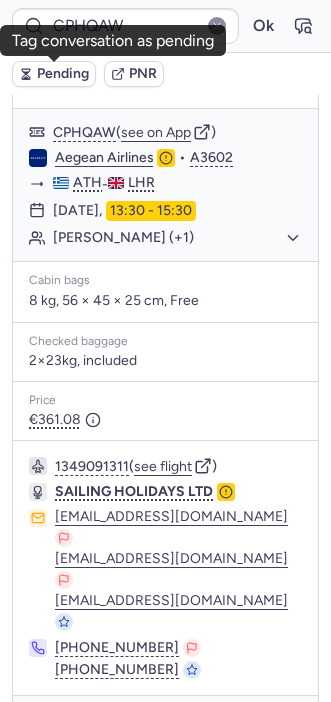 click on "Pending" at bounding box center (63, 74) 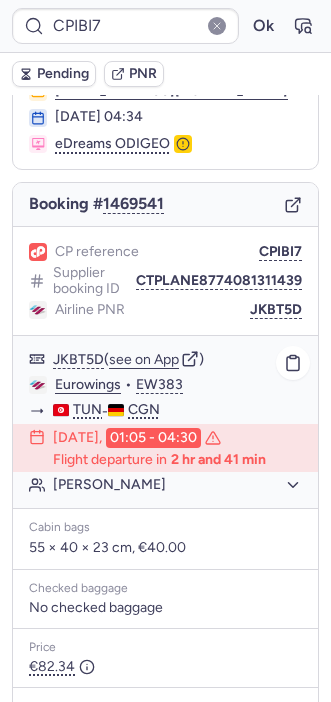 scroll, scrollTop: 109, scrollLeft: 0, axis: vertical 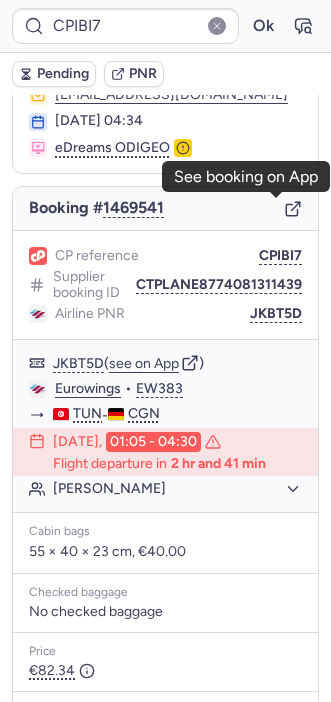 click 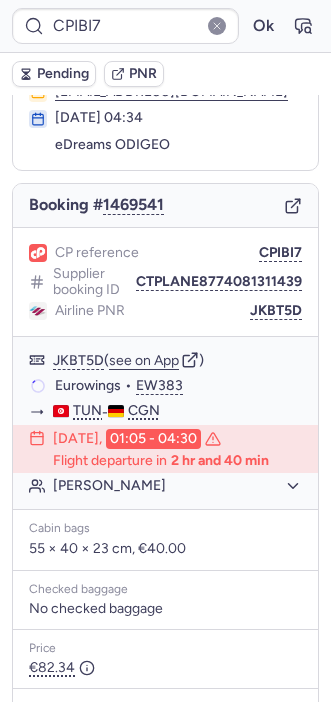 scroll, scrollTop: 109, scrollLeft: 0, axis: vertical 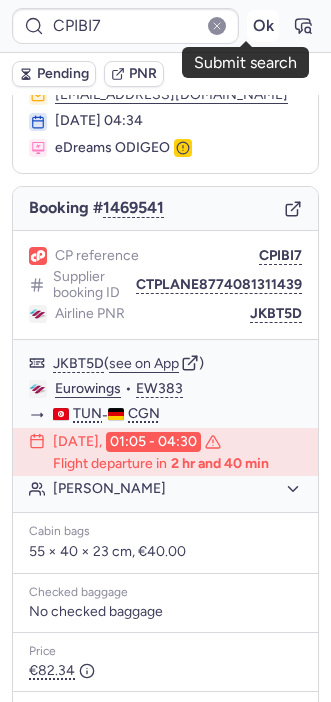 click on "Ok" at bounding box center [263, 26] 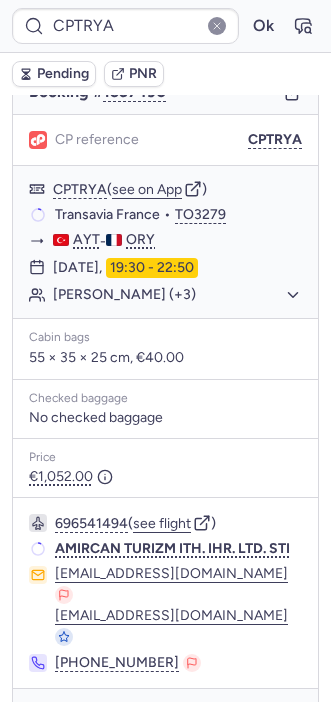 scroll, scrollTop: 256, scrollLeft: 0, axis: vertical 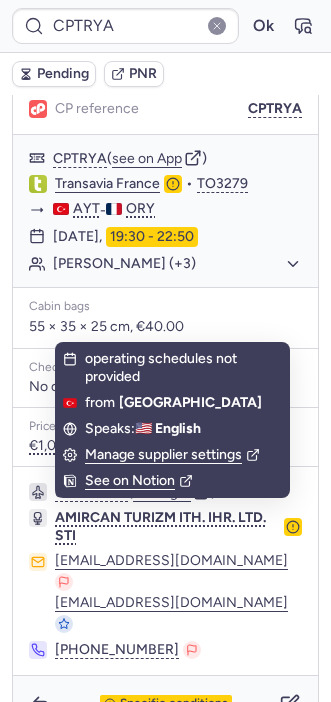 click on "Specific conditions" at bounding box center [174, 704] 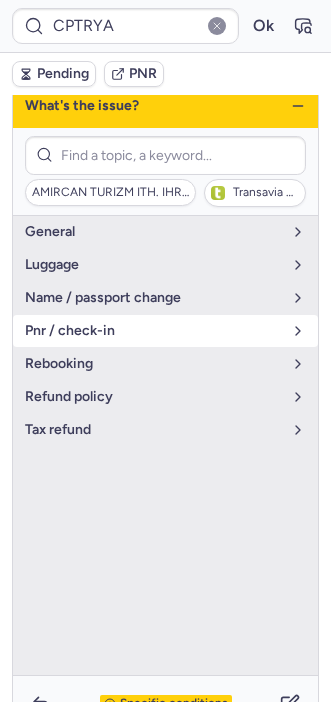 click on "pnr / check-in" at bounding box center (153, 331) 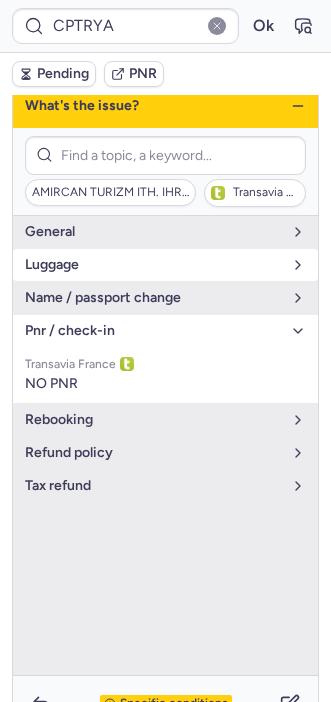 click on "luggage" at bounding box center (165, 265) 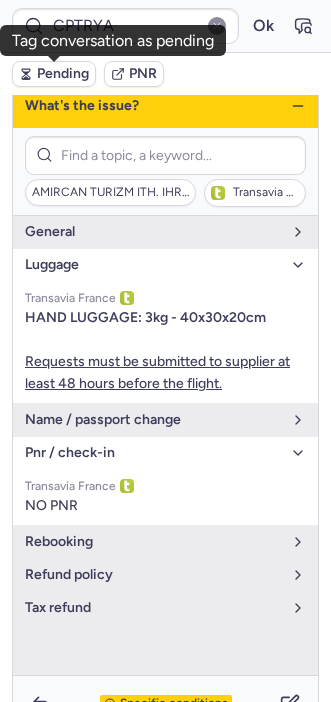 click on "Pending" at bounding box center [63, 74] 